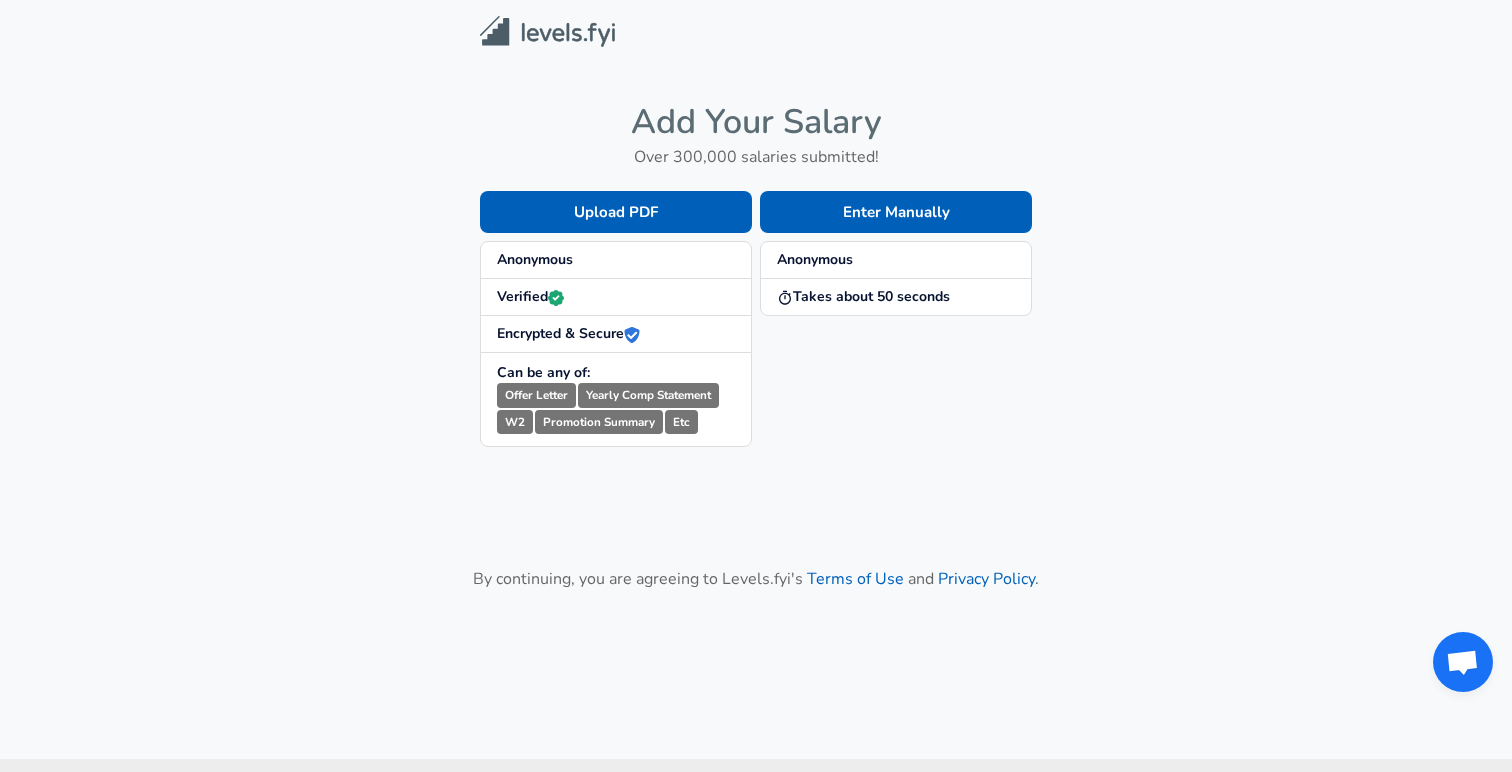 scroll, scrollTop: 0, scrollLeft: 0, axis: both 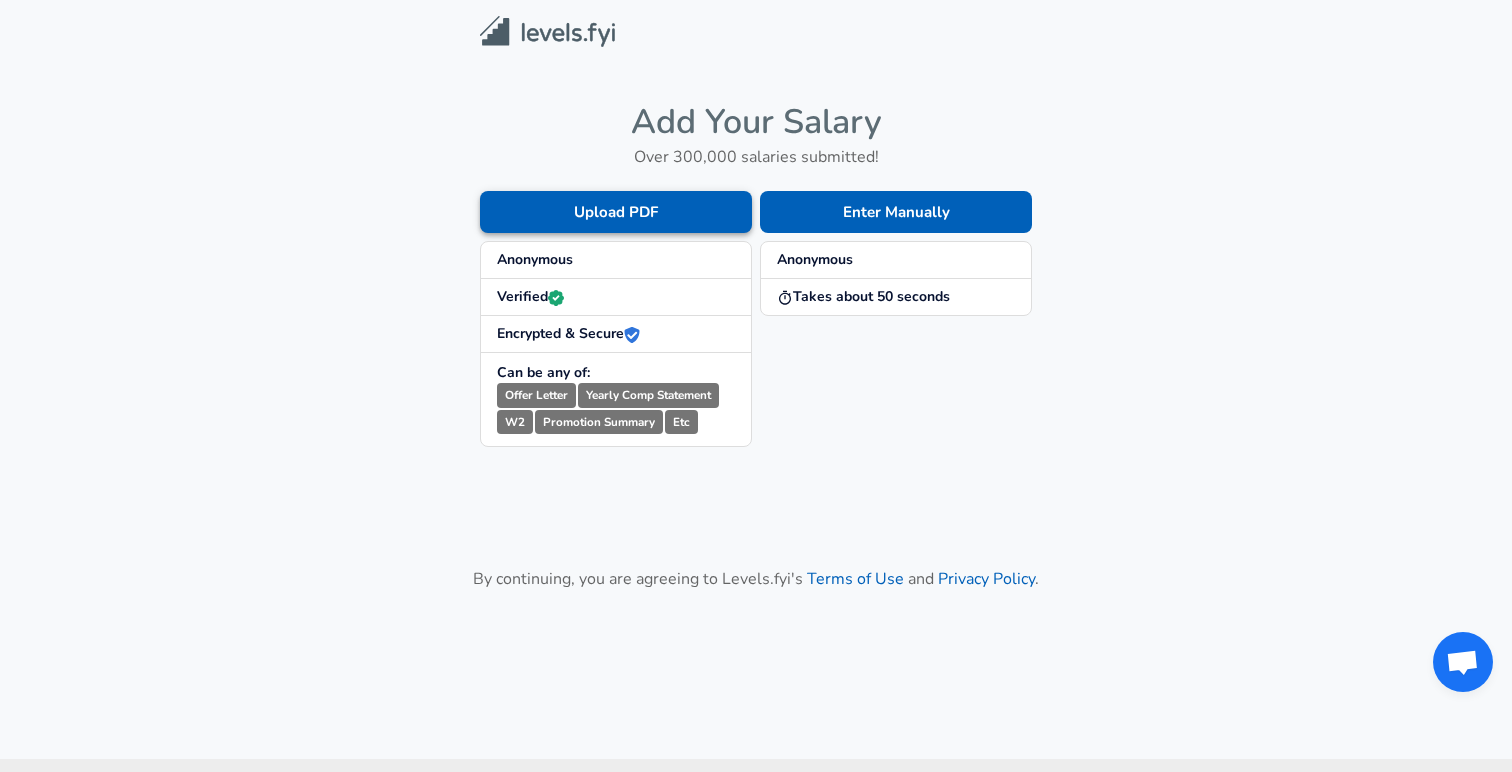 click on "Upload PDF" at bounding box center [616, 212] 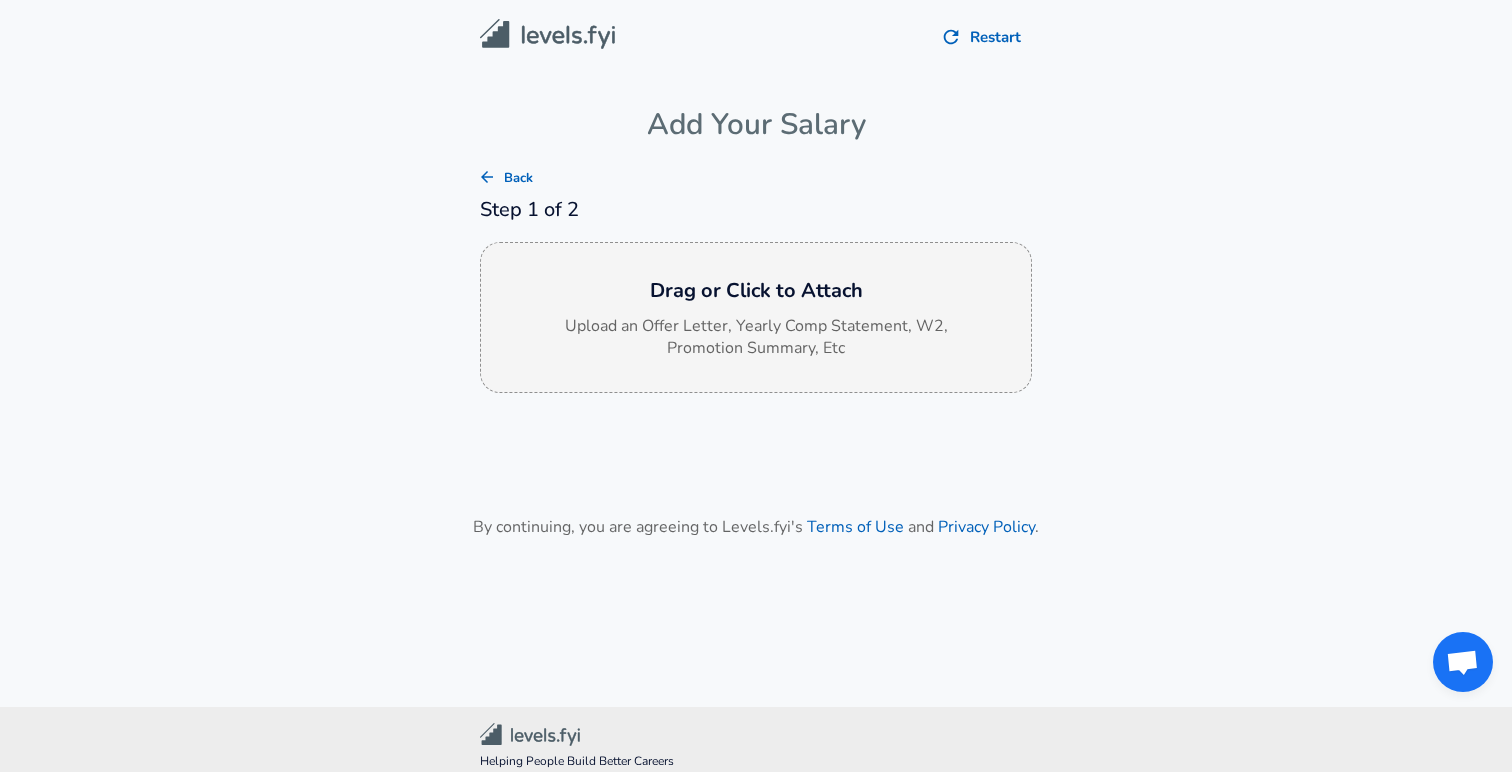 click on "Drag or Click to Attach" at bounding box center [756, 291] 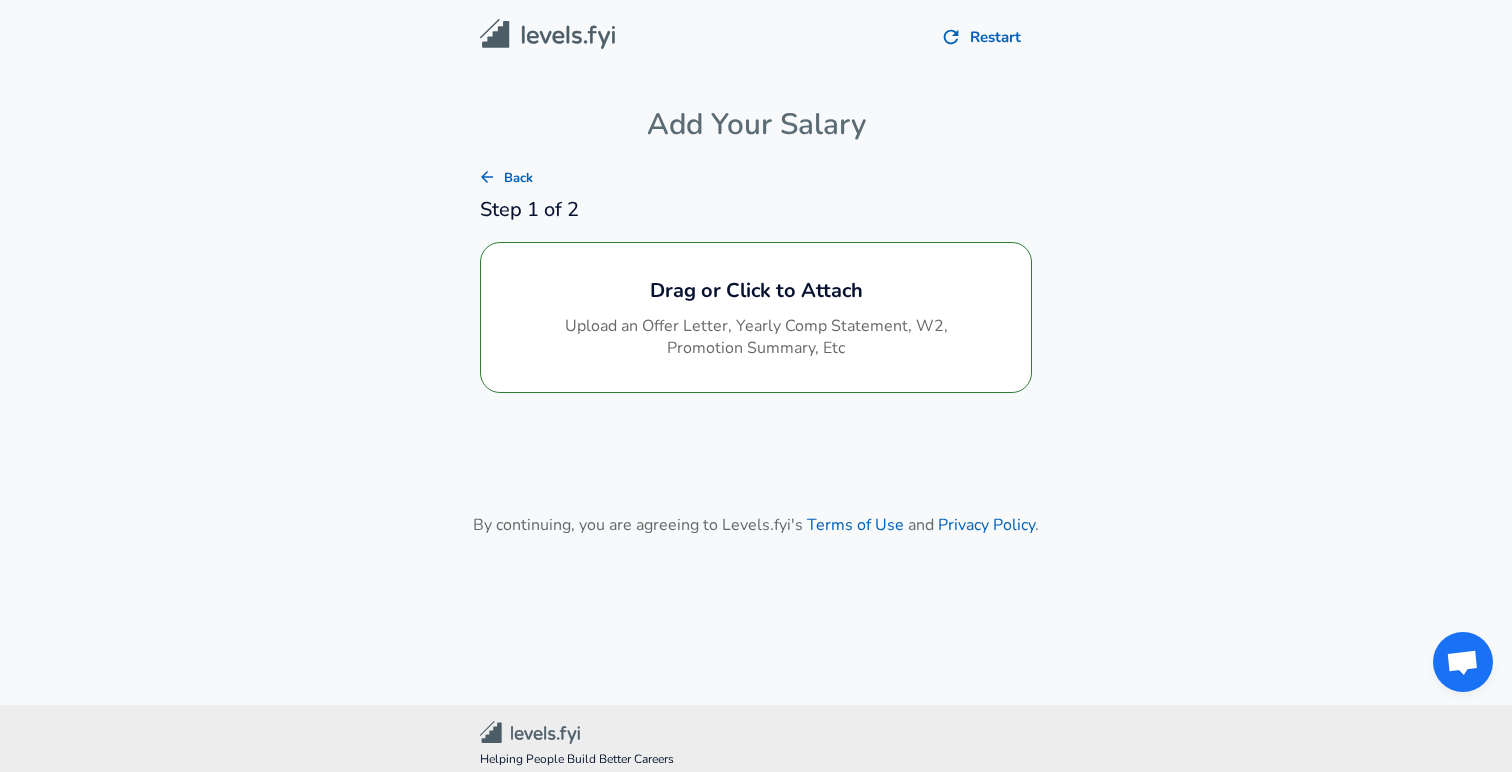 scroll, scrollTop: 33, scrollLeft: 0, axis: vertical 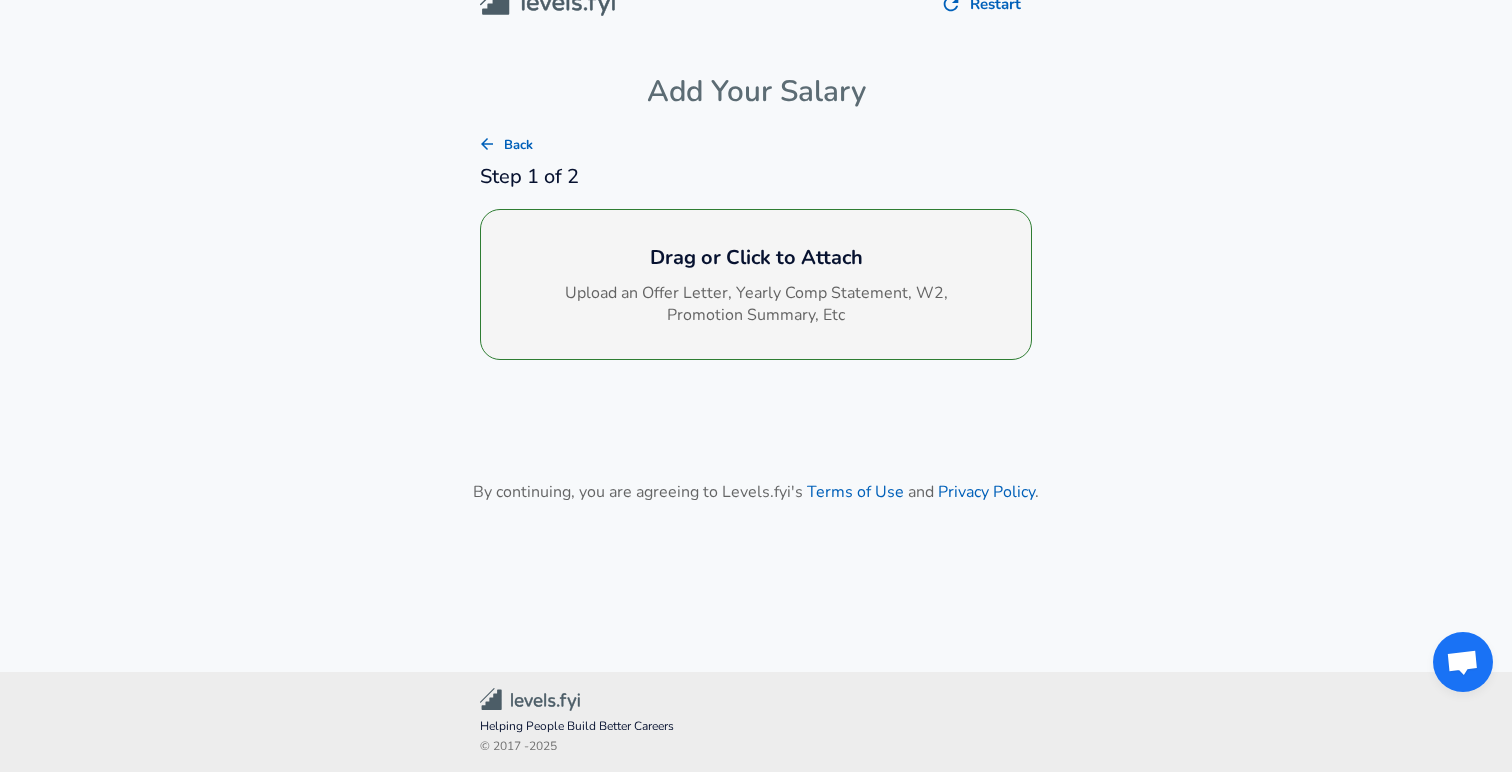 click on "Upload an Offer Letter, Yearly Comp Statement, W2, Promotion Summary, Etc" at bounding box center [756, 305] 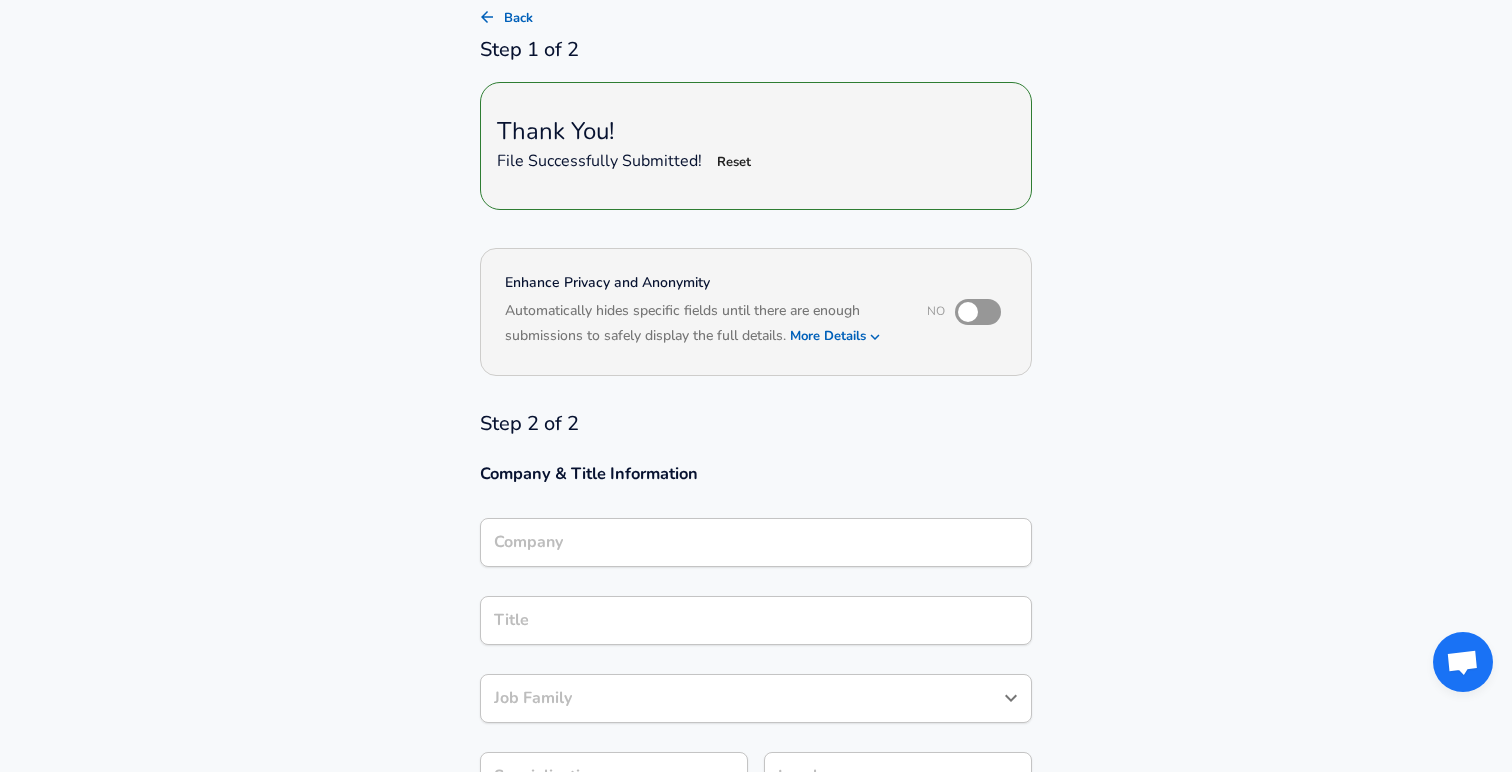 scroll, scrollTop: 159, scrollLeft: 0, axis: vertical 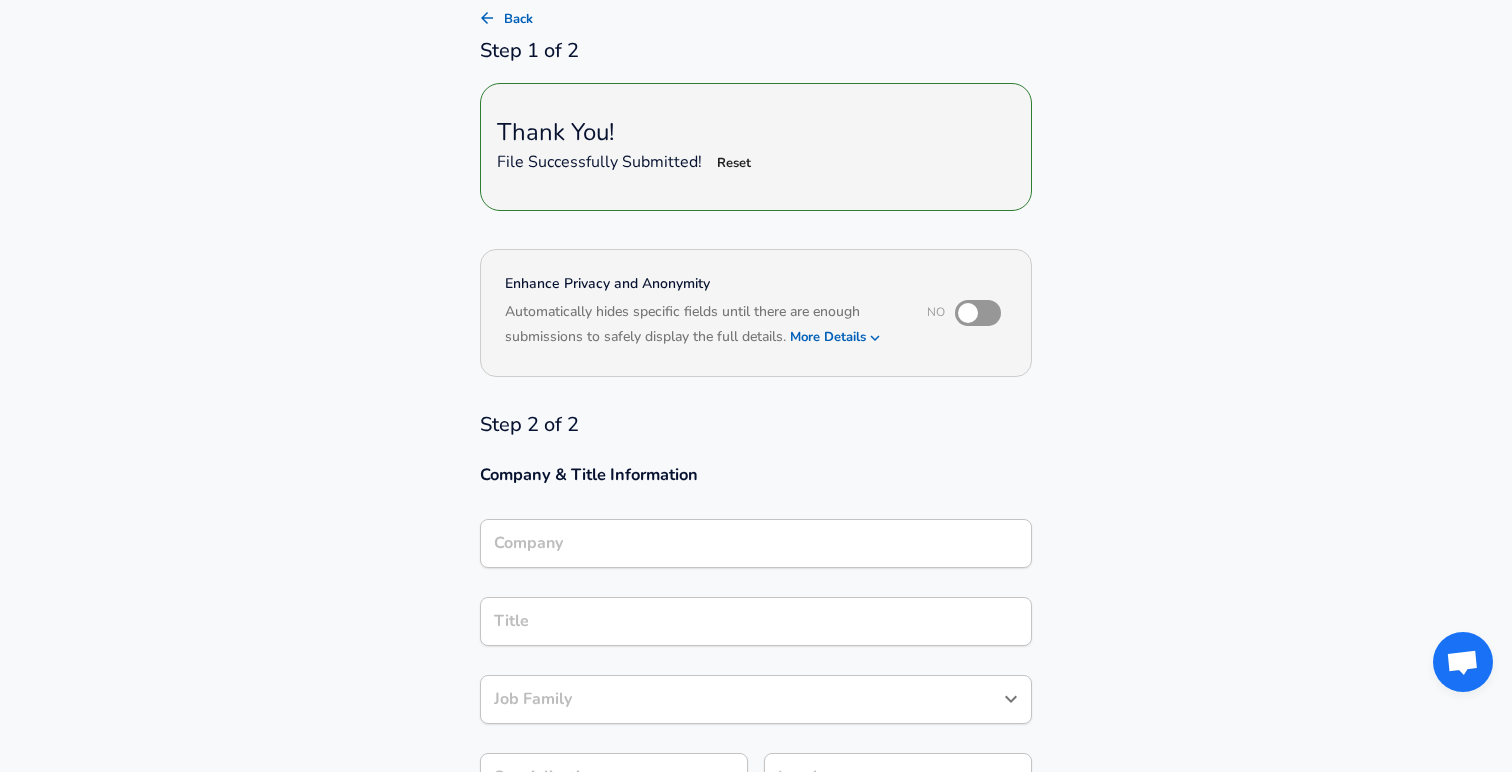 click at bounding box center (968, 313) 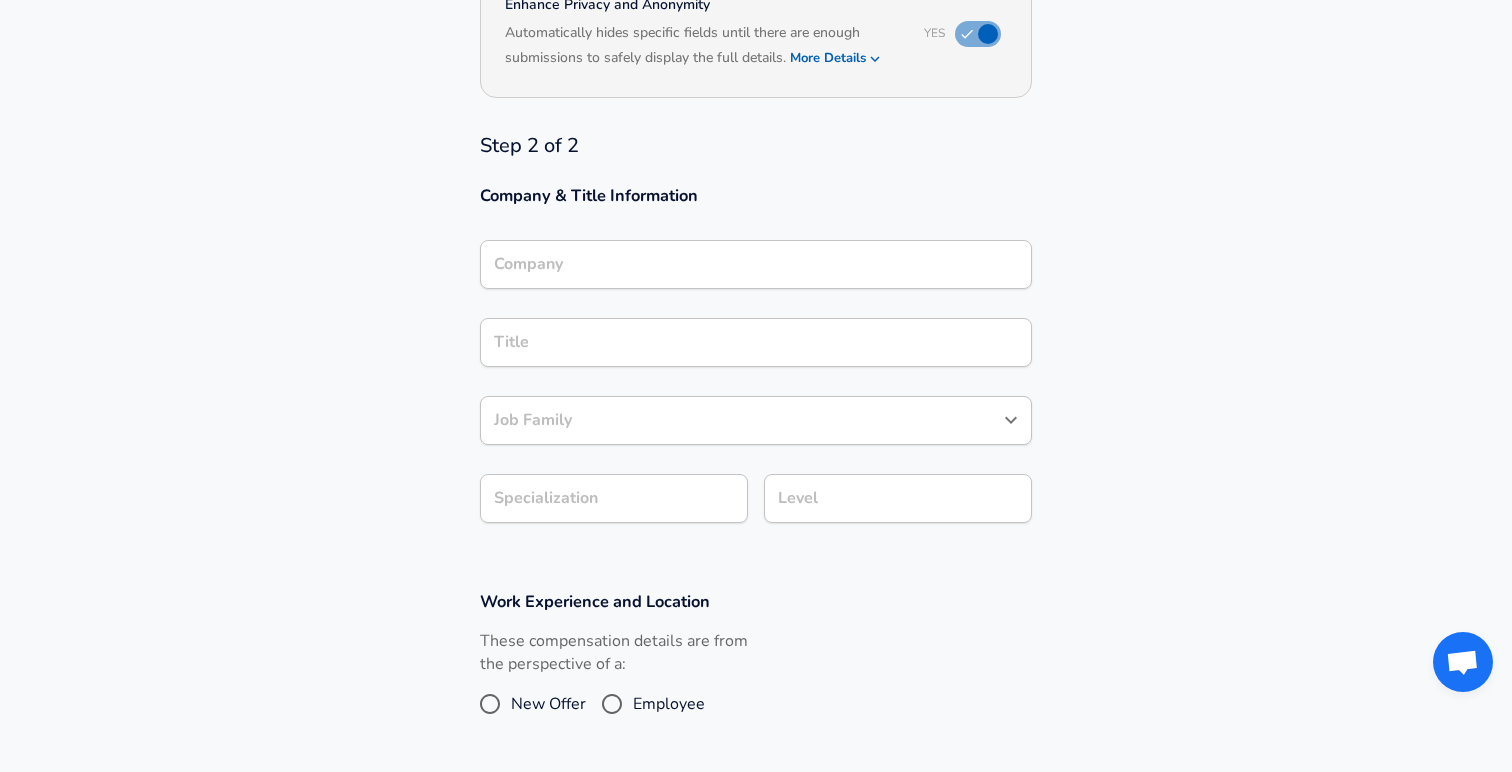 scroll, scrollTop: 487, scrollLeft: 0, axis: vertical 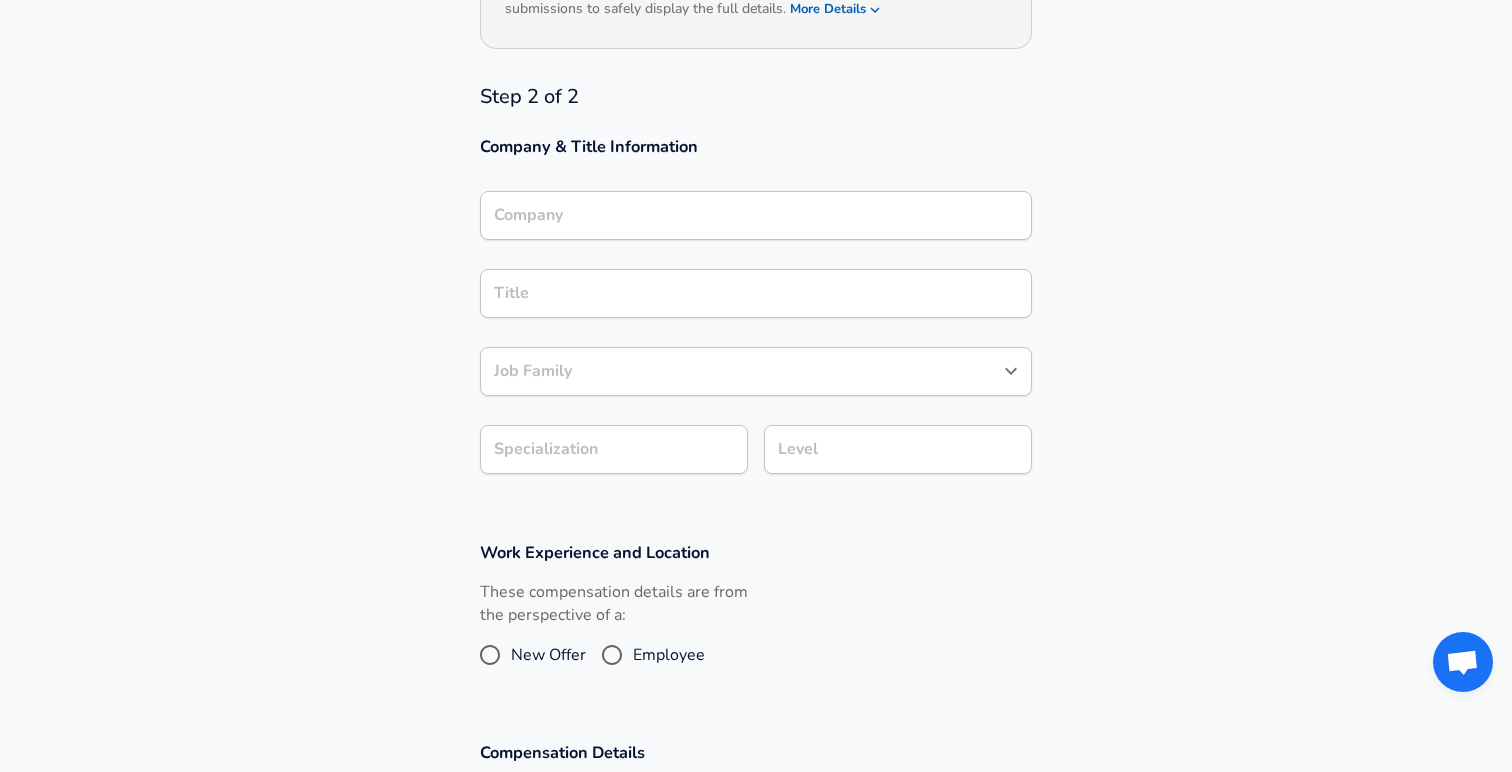 click on "Company" at bounding box center (756, 215) 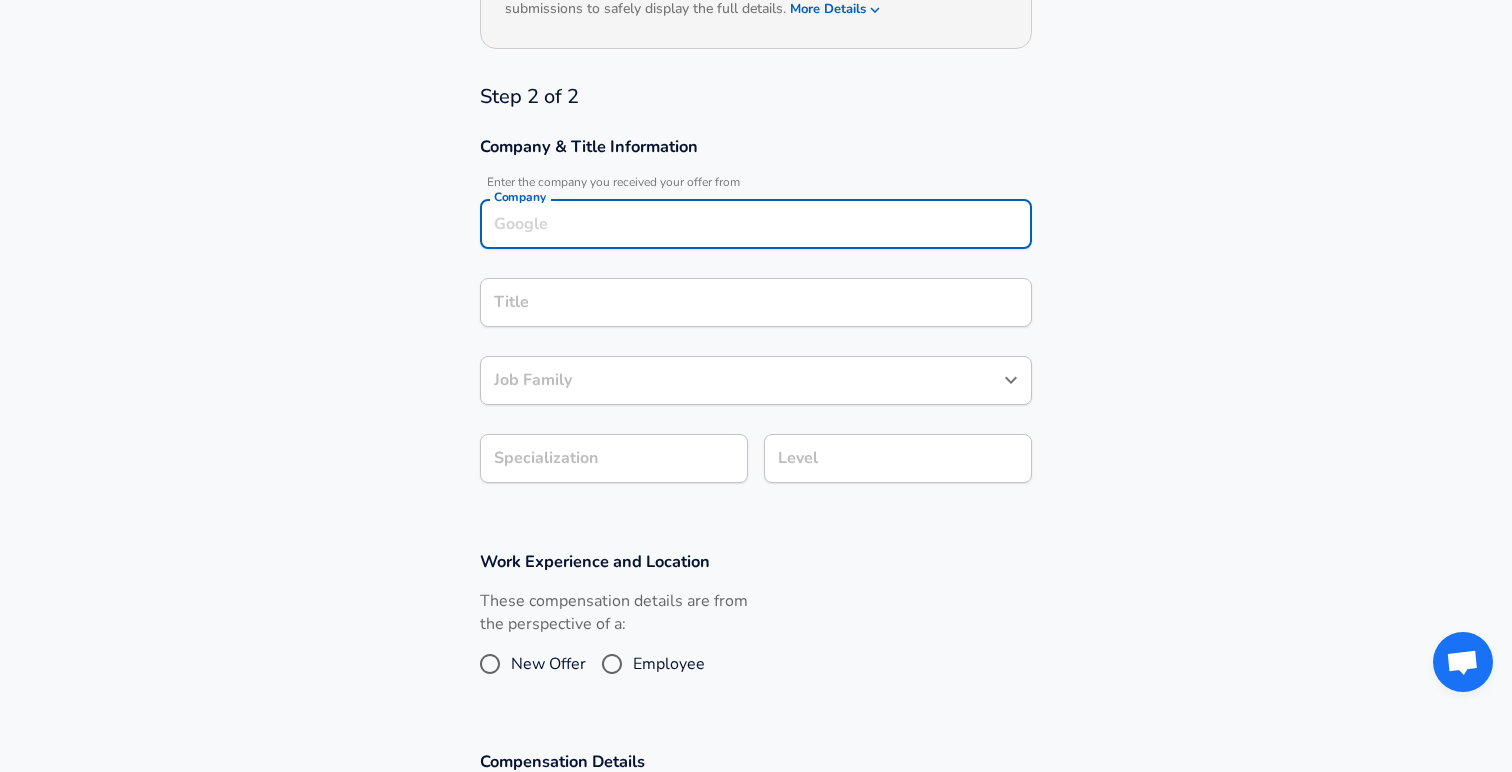 scroll, scrollTop: 507, scrollLeft: 0, axis: vertical 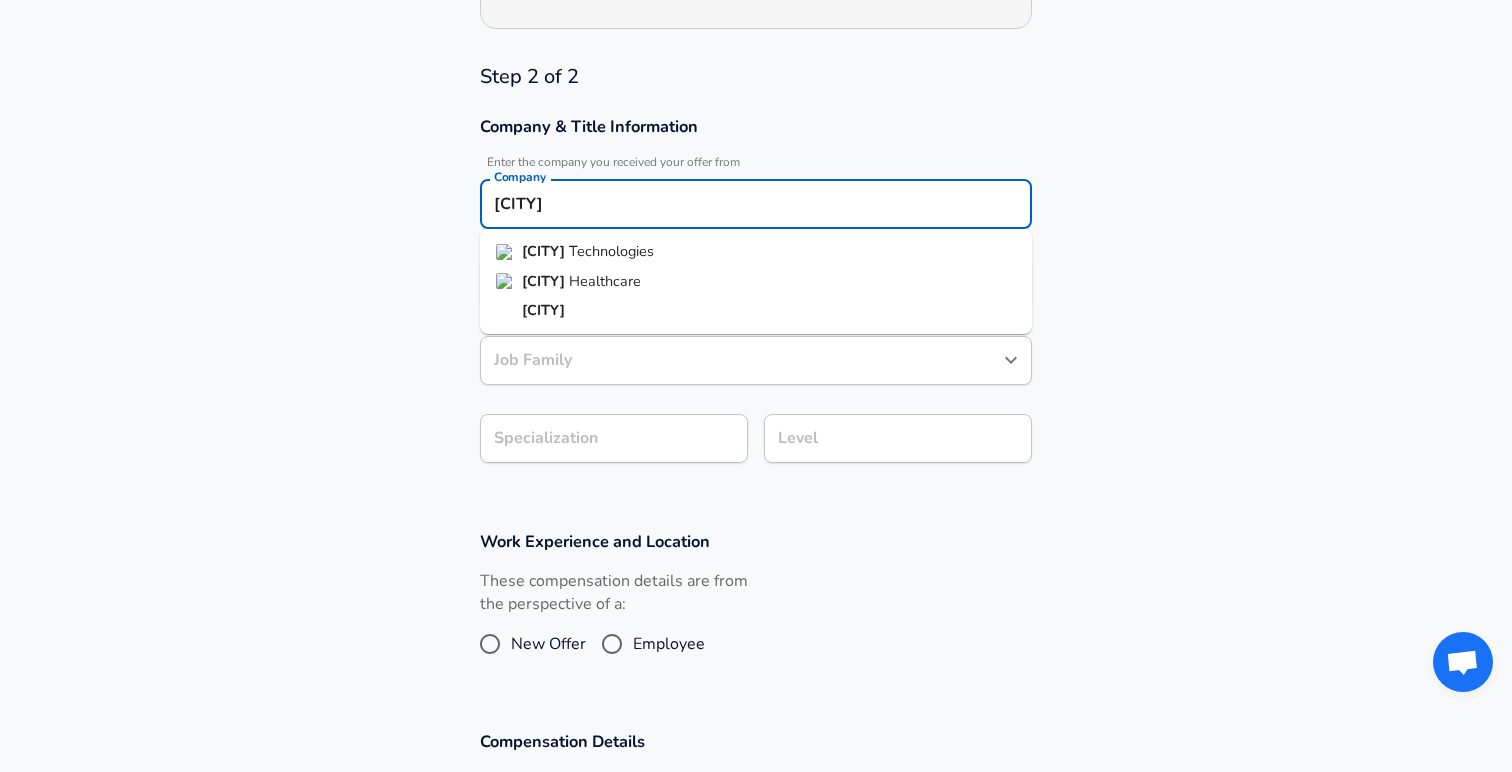 click on "Technologies" at bounding box center (611, 251) 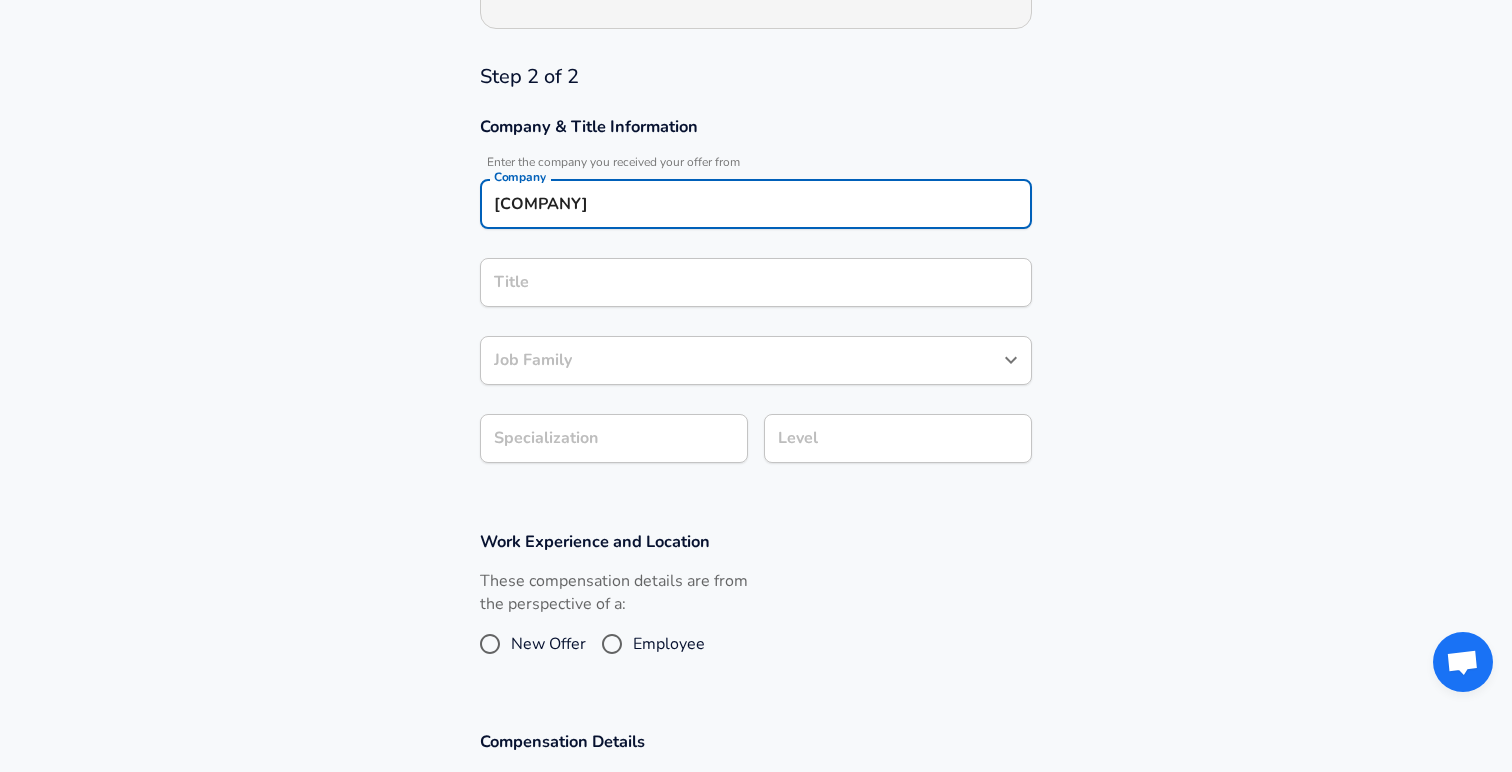 type on "[COMPANY]" 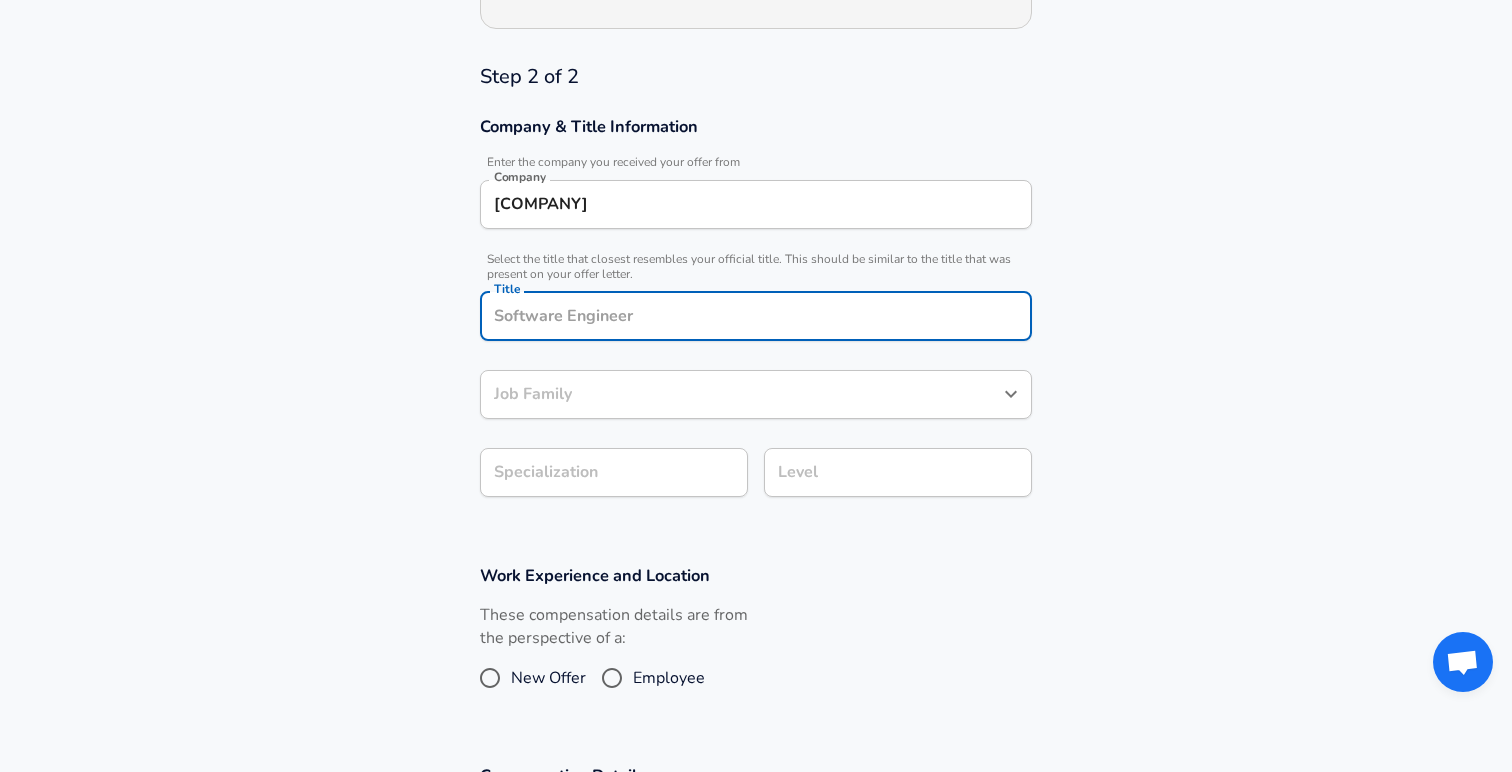 scroll, scrollTop: 547, scrollLeft: 0, axis: vertical 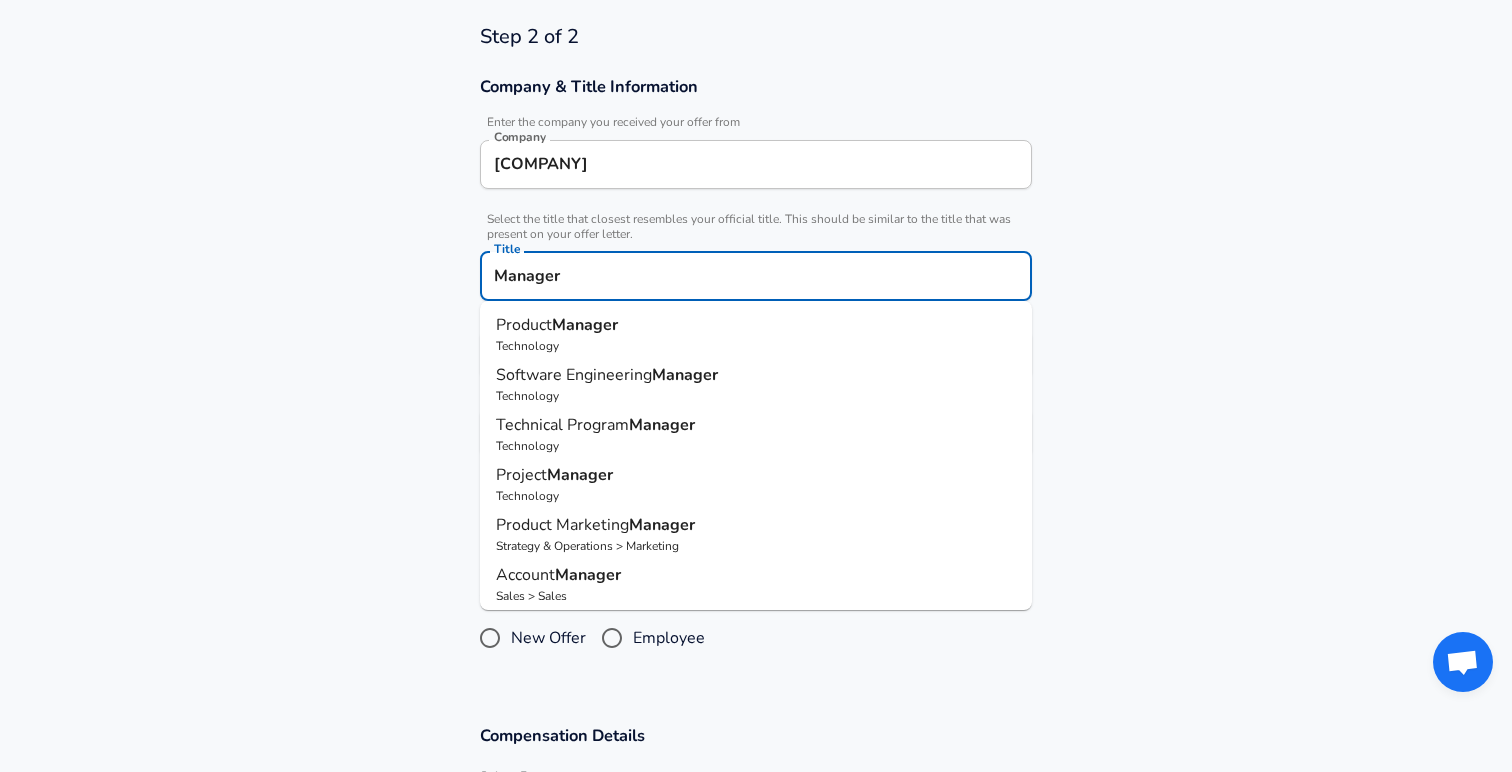 click on "Manager" at bounding box center (685, 375) 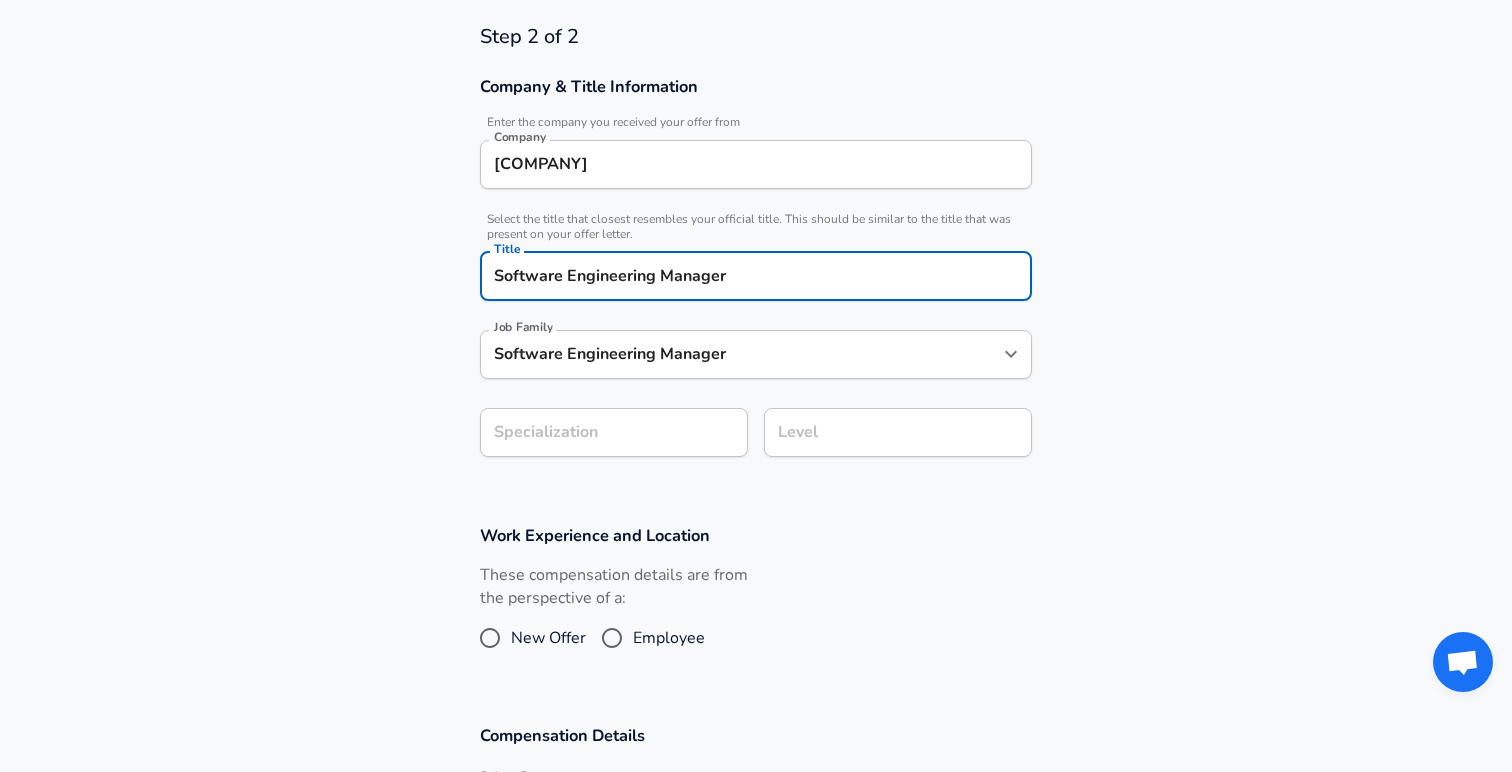type on "Software Engineering Manager" 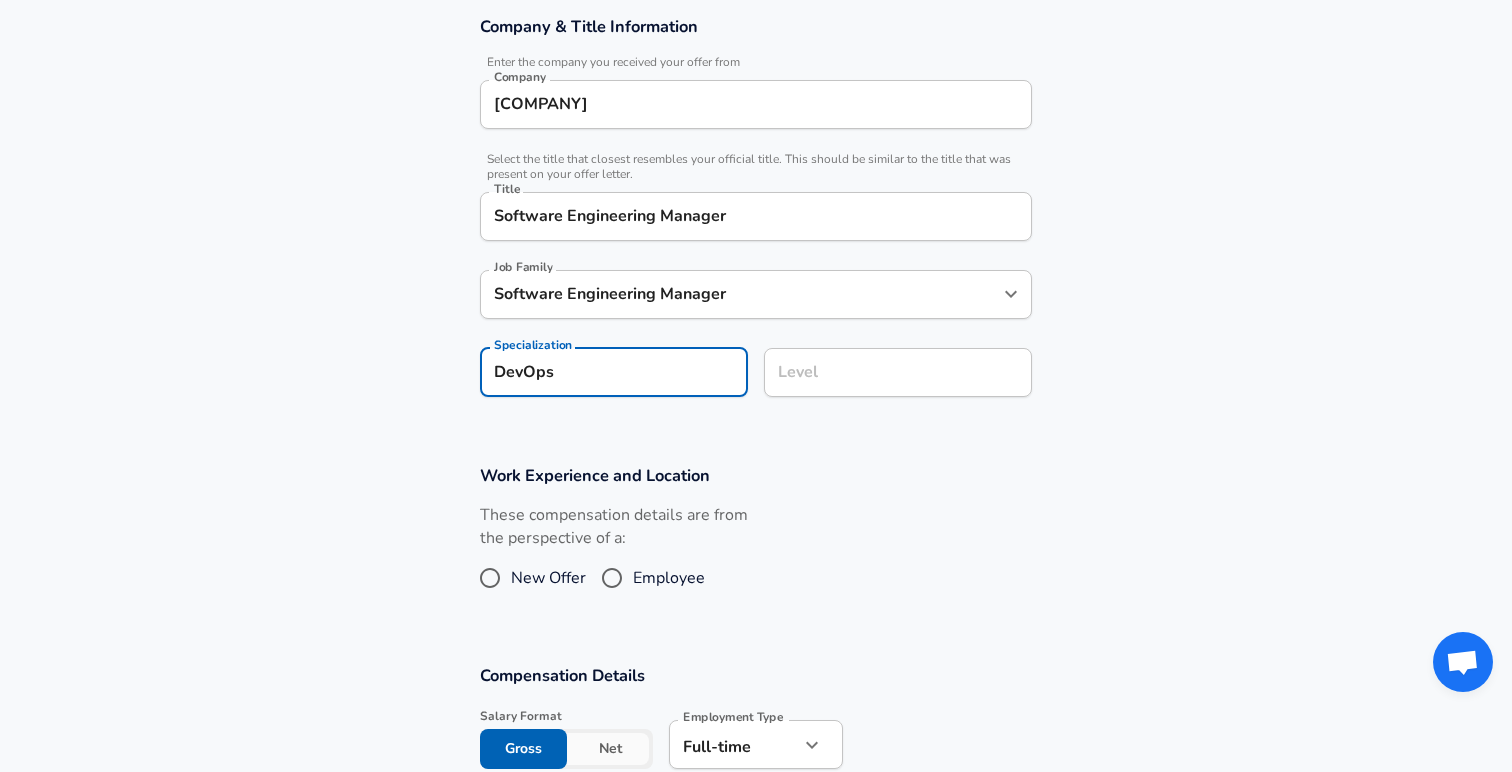 type on "DevOps" 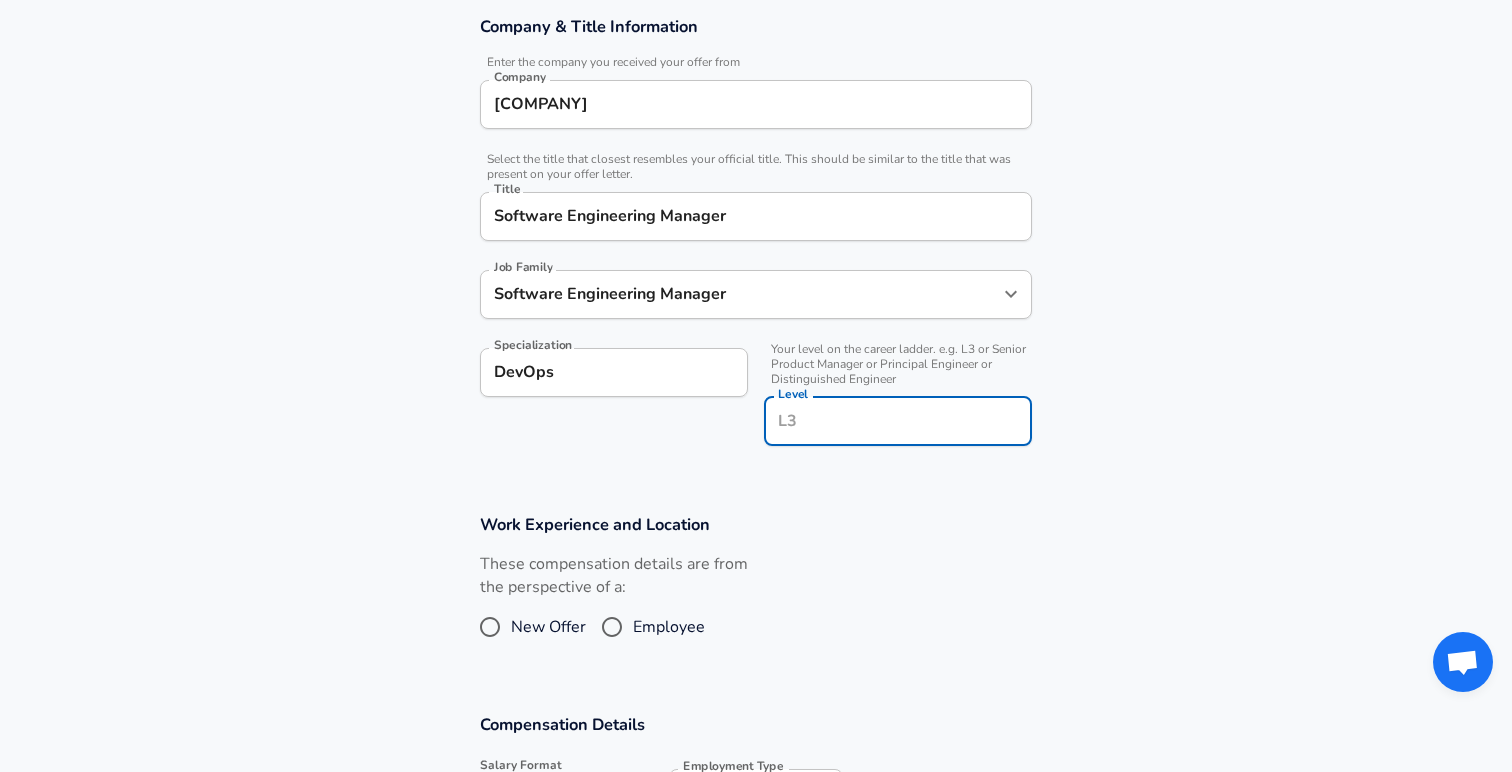 scroll, scrollTop: 647, scrollLeft: 0, axis: vertical 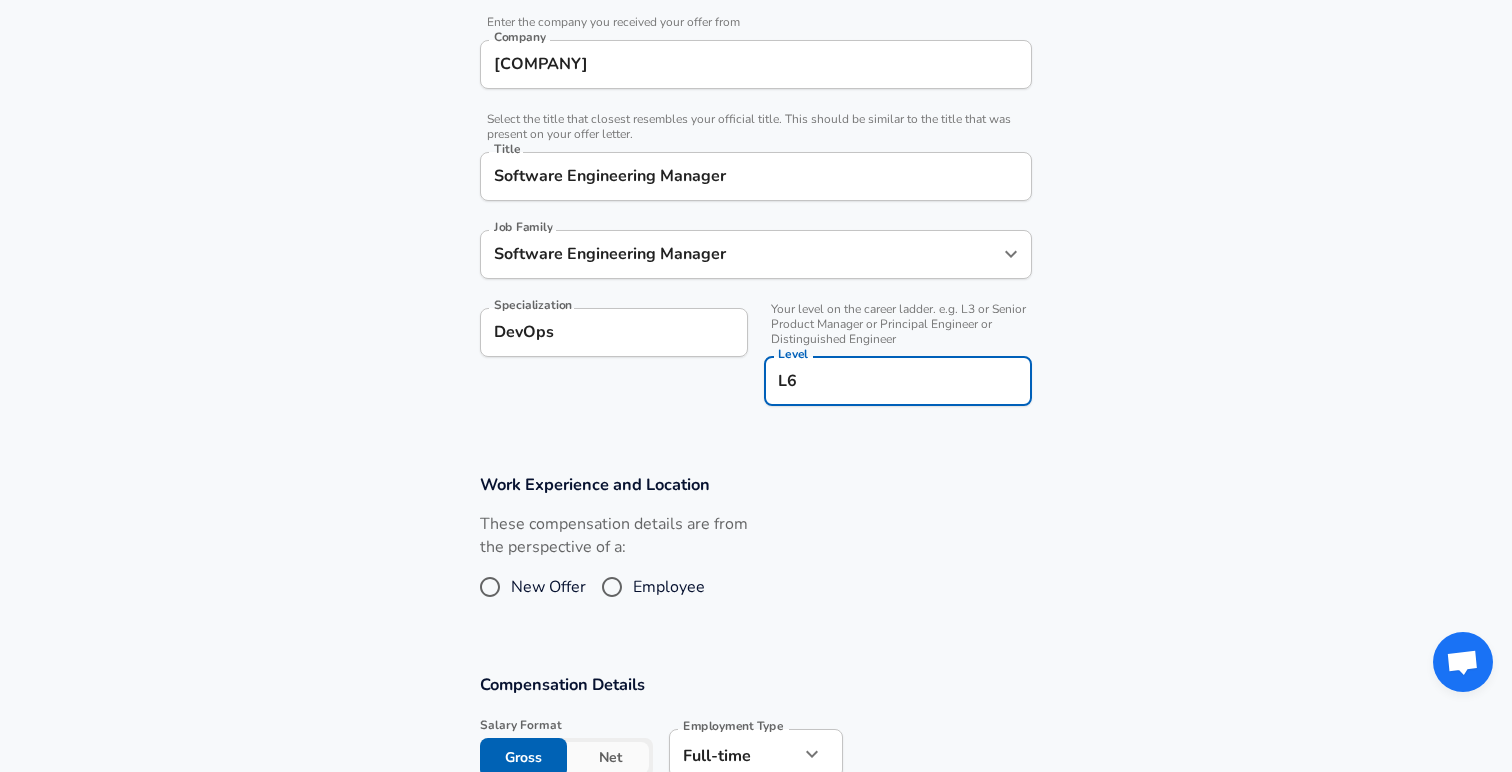 type on "L6" 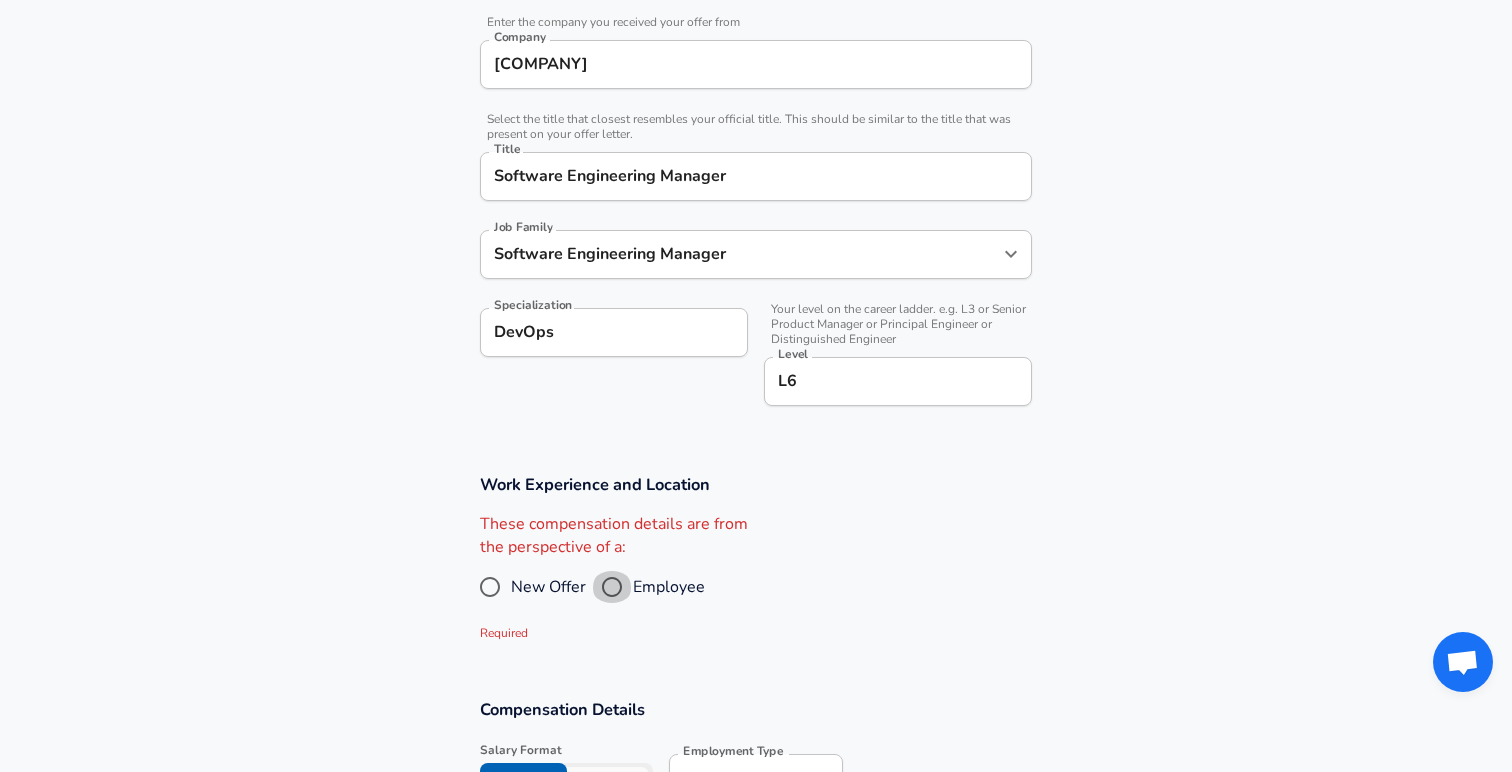 click on "Employee" at bounding box center [612, 587] 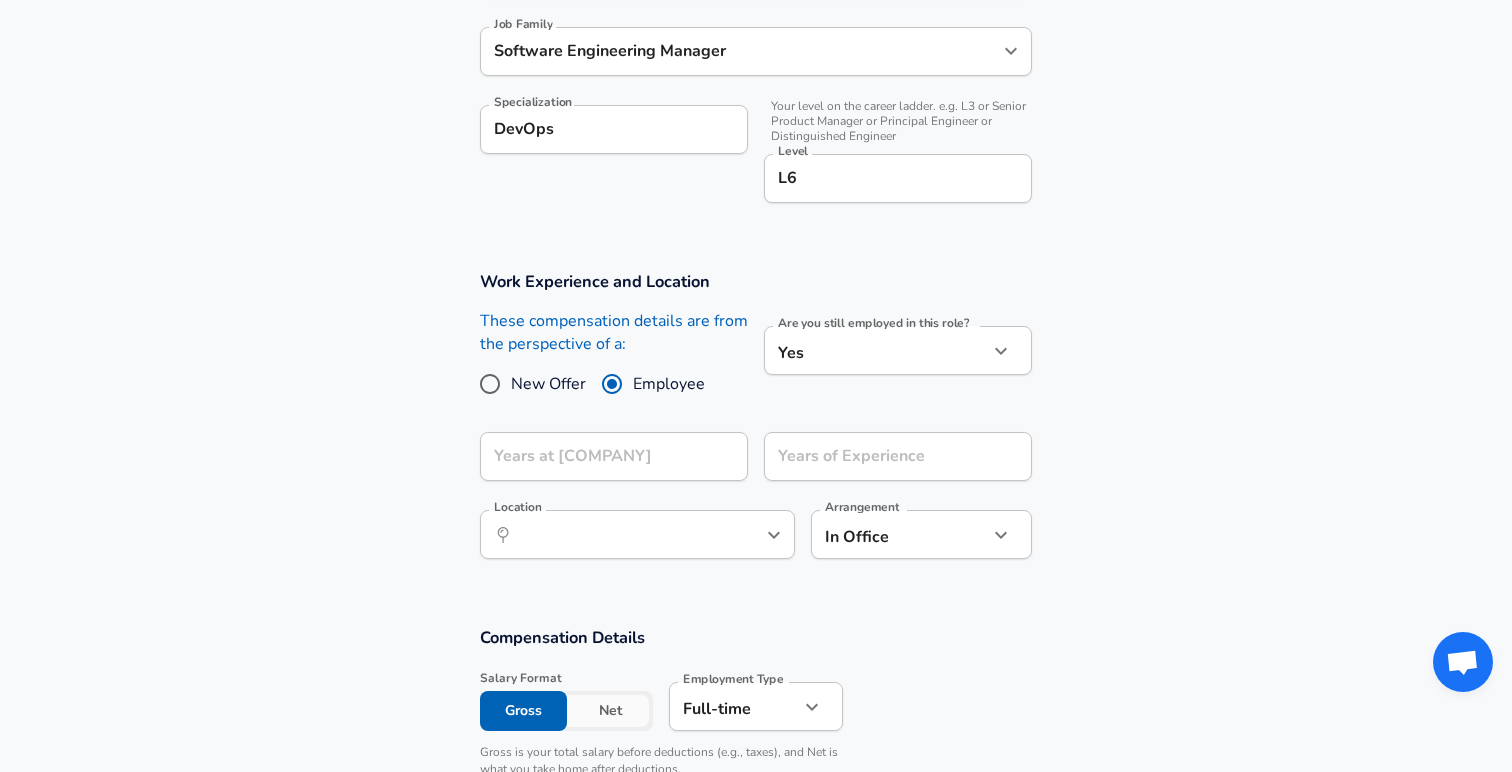 scroll, scrollTop: 859, scrollLeft: 0, axis: vertical 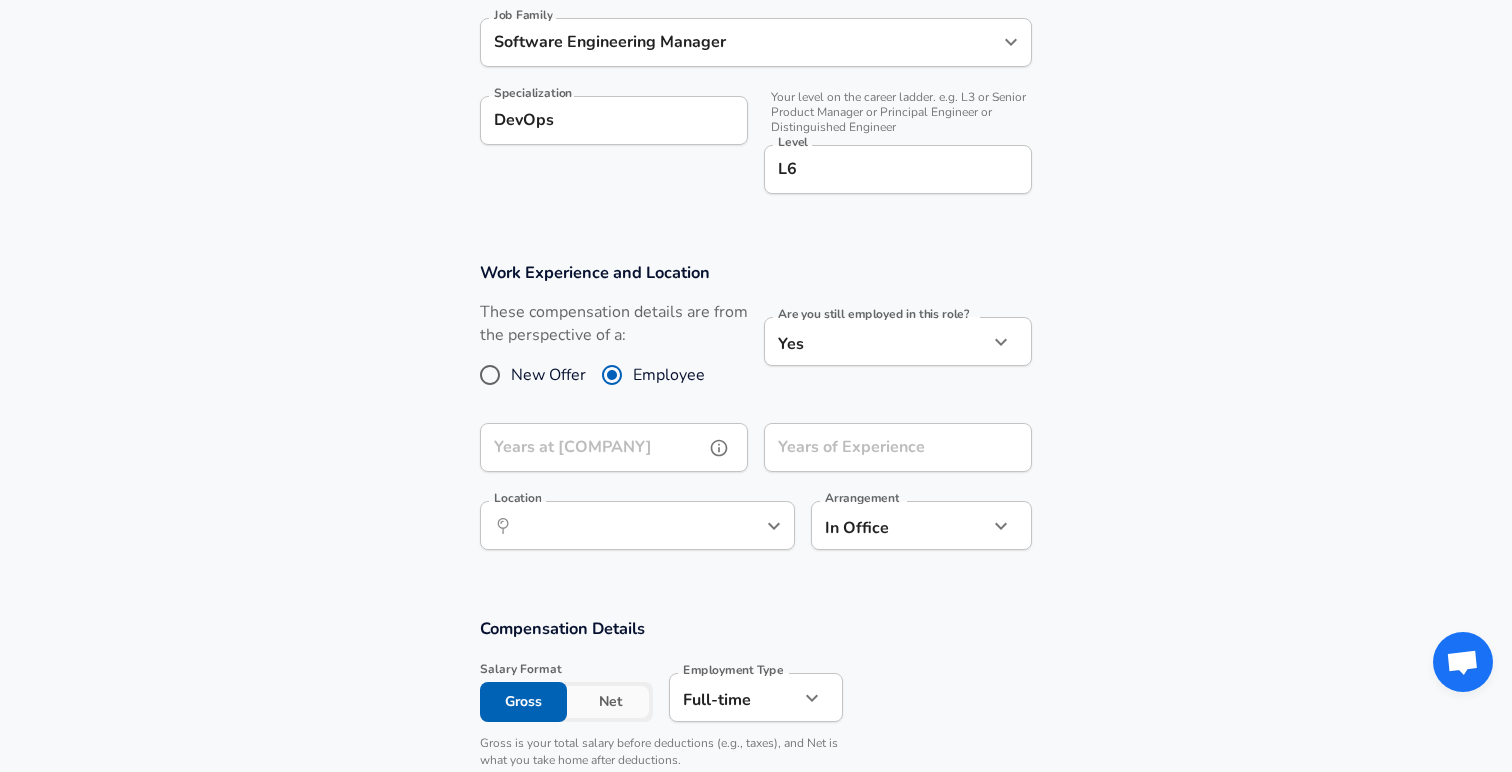click on "Years at [COMPANY]" at bounding box center [592, 447] 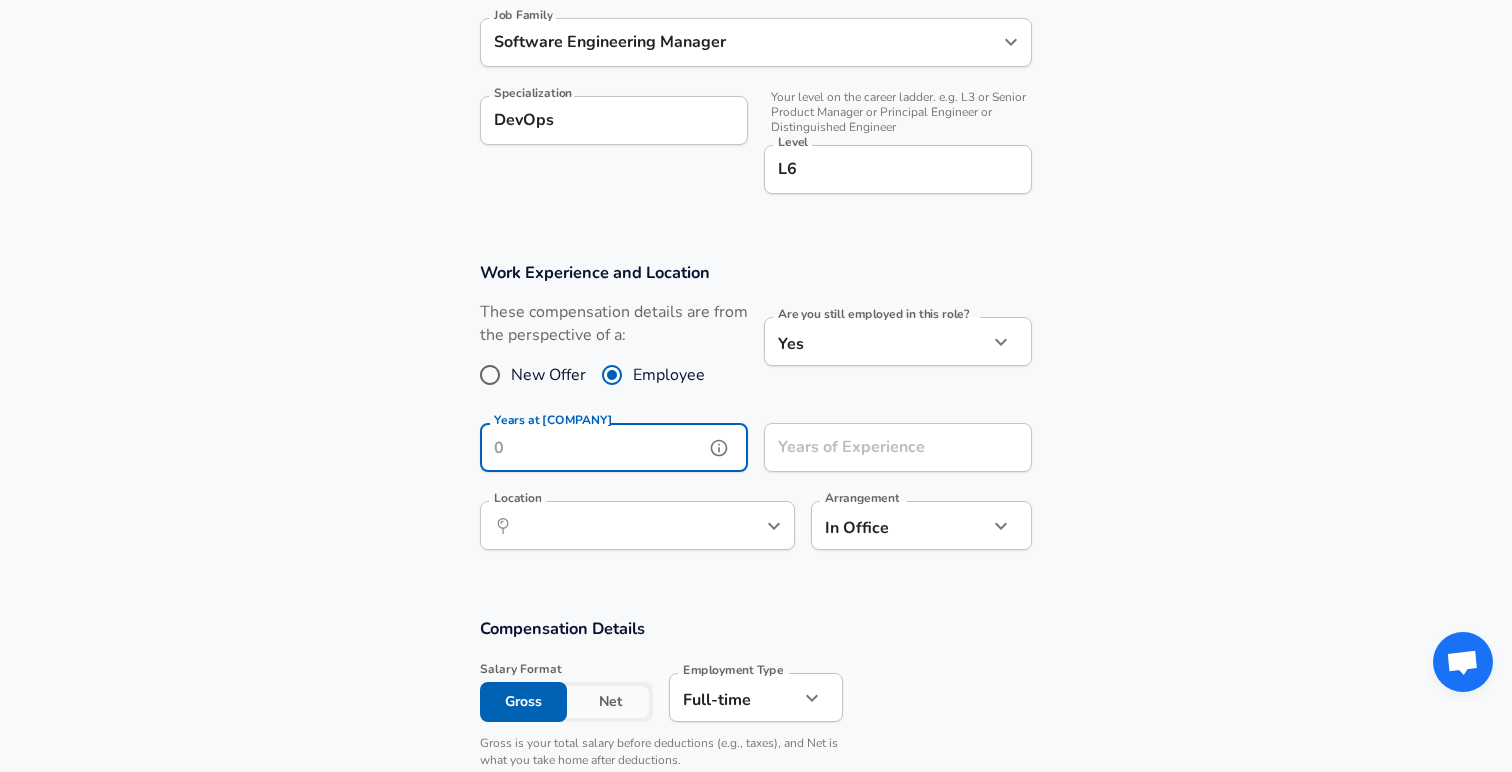 type on "3" 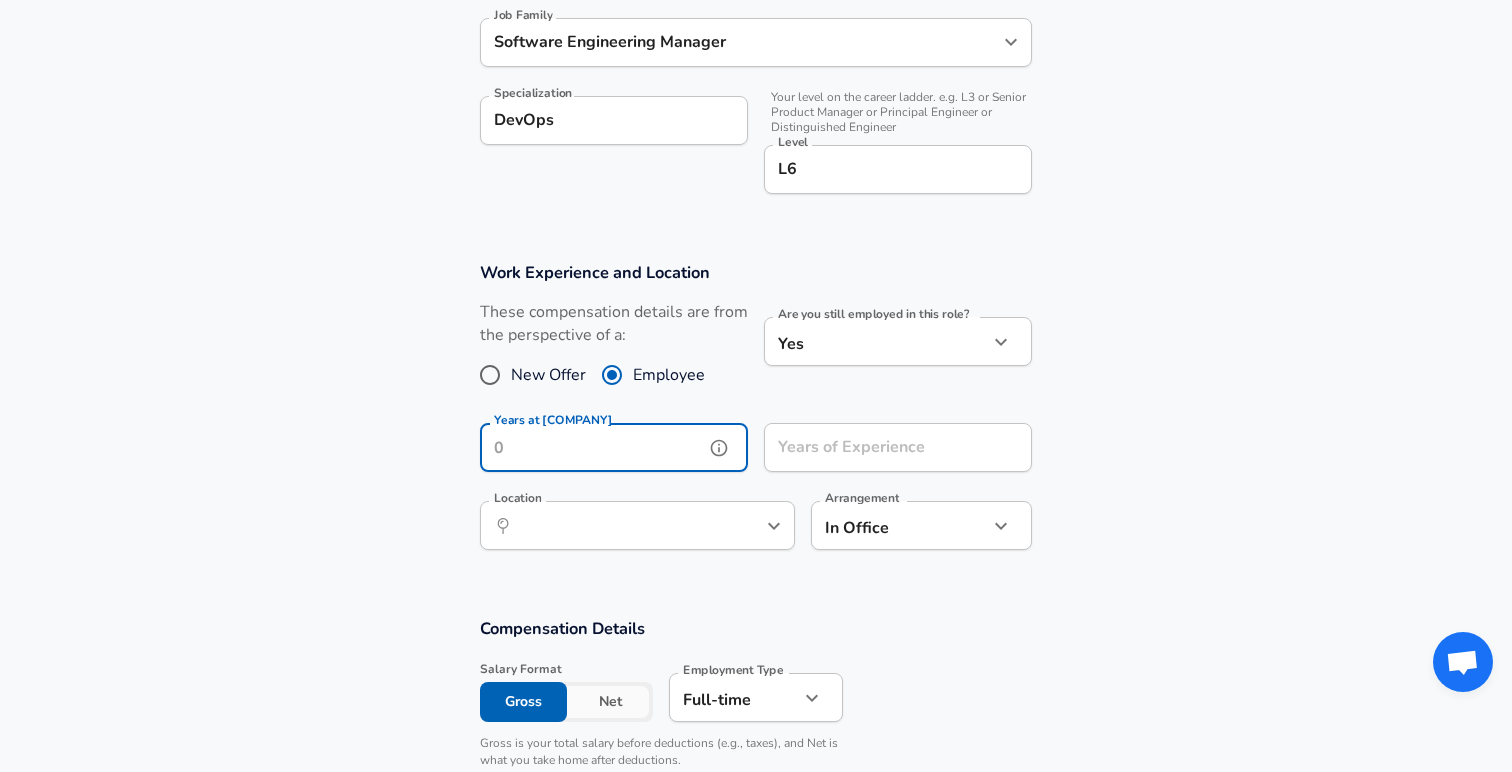type on "2" 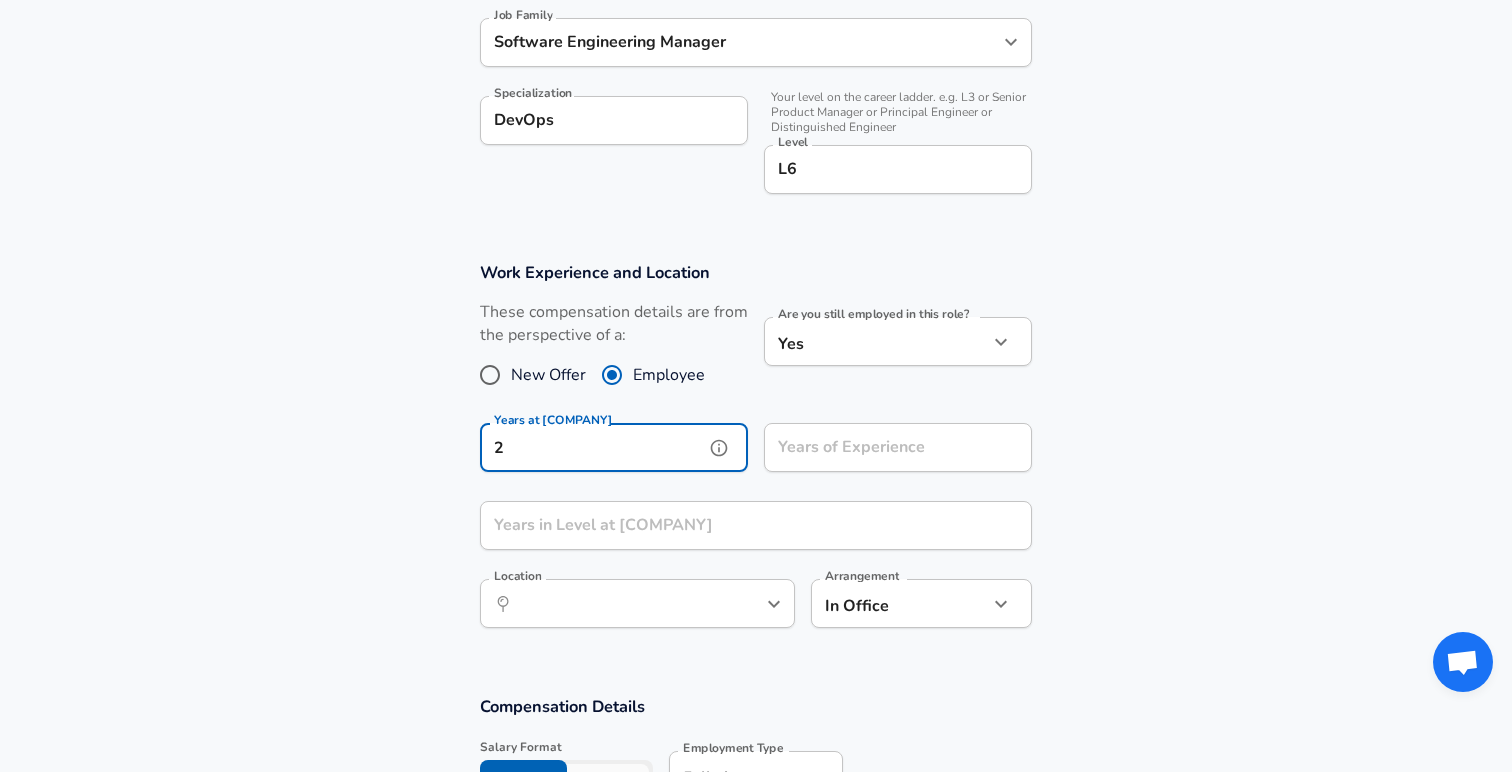 type on "2" 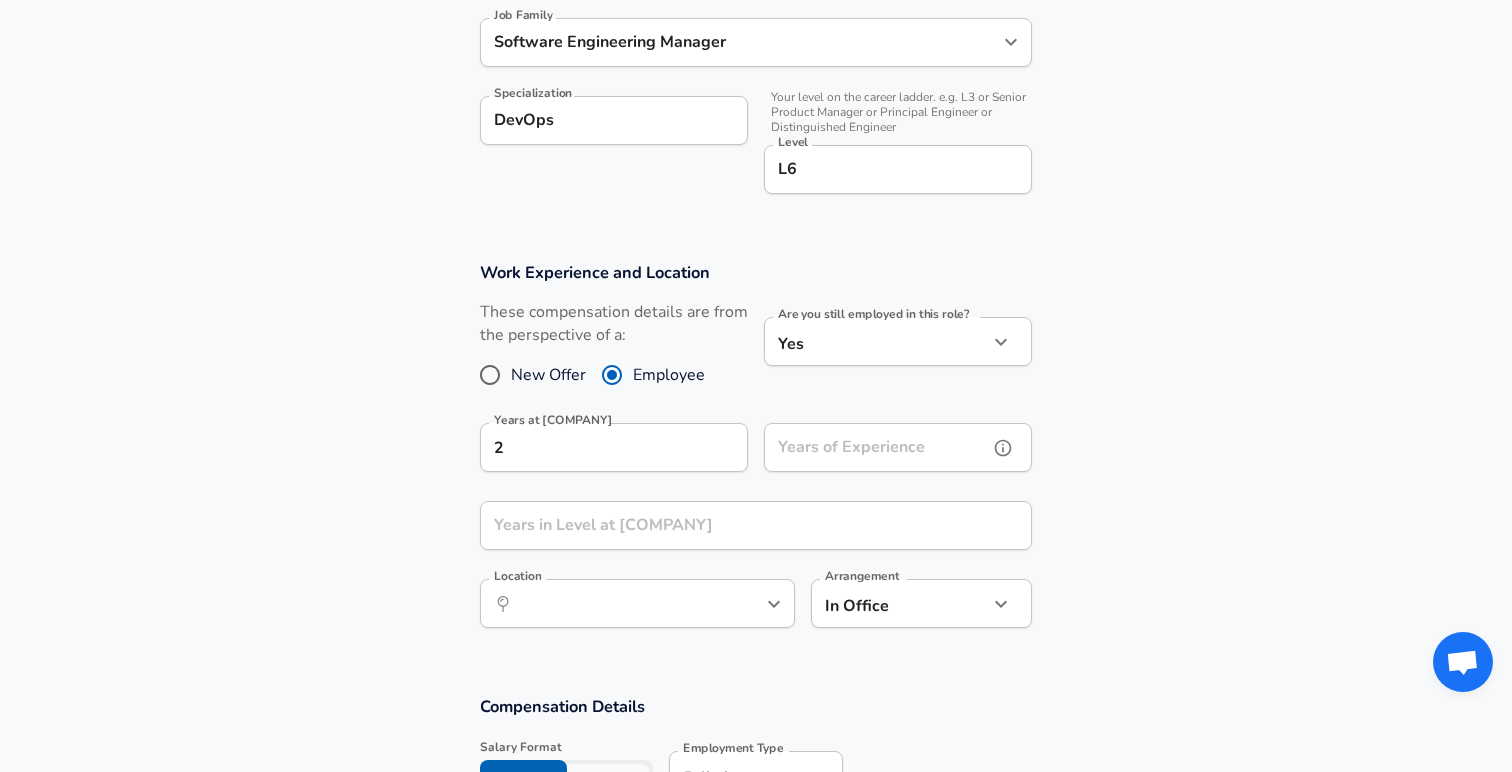 click on "Years of Experience" at bounding box center (876, 447) 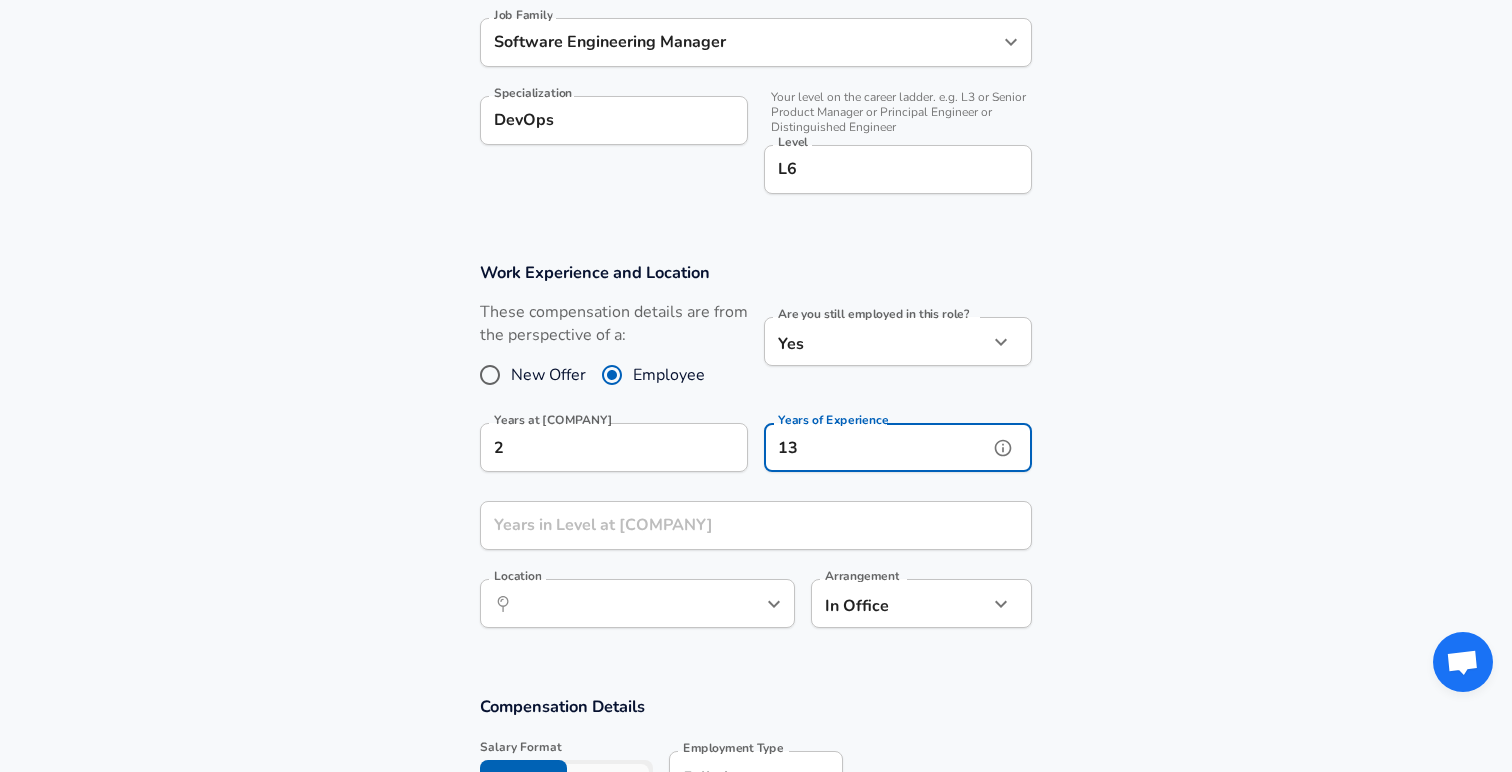 type on "13" 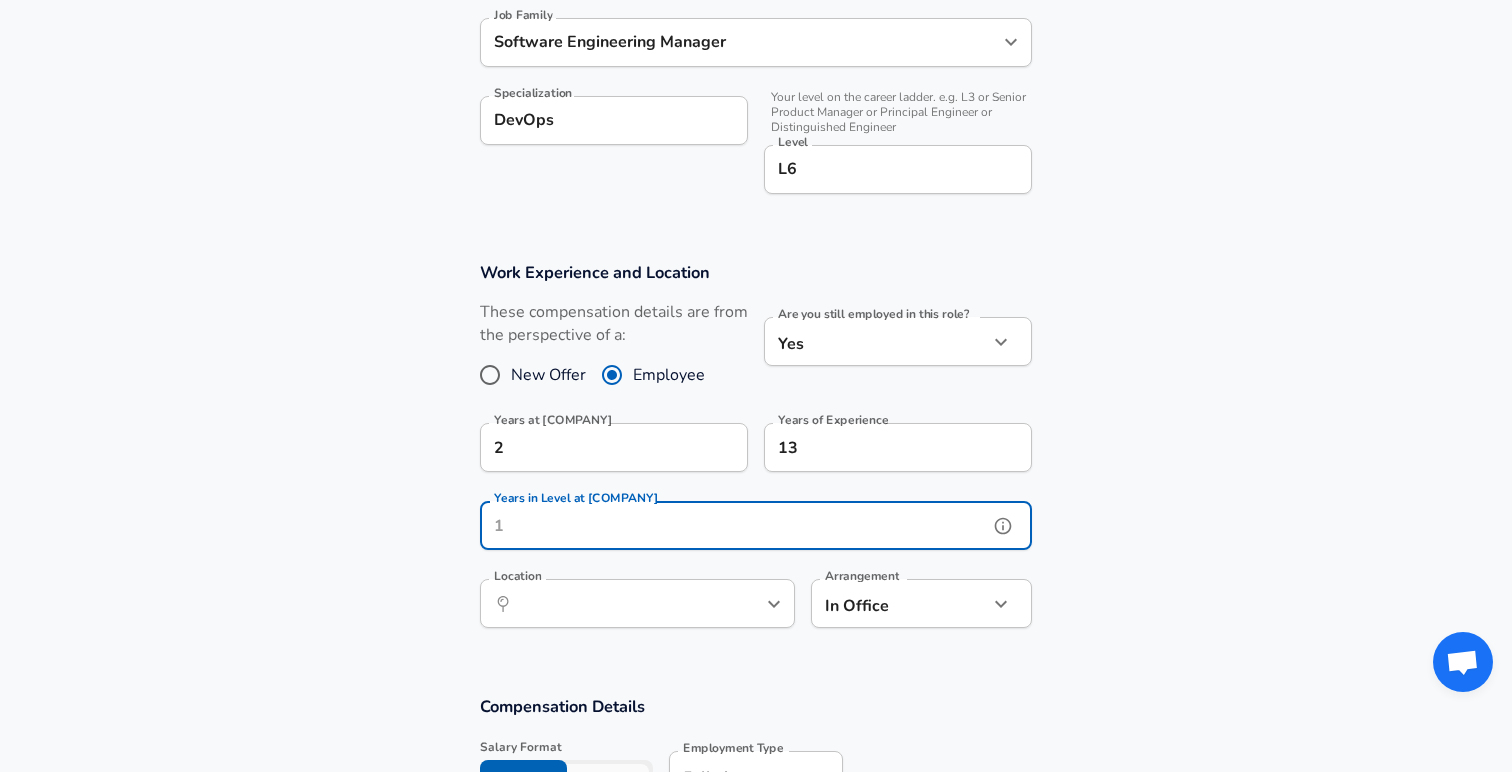 click on "Years in Level at [COMPANY]" at bounding box center [734, 525] 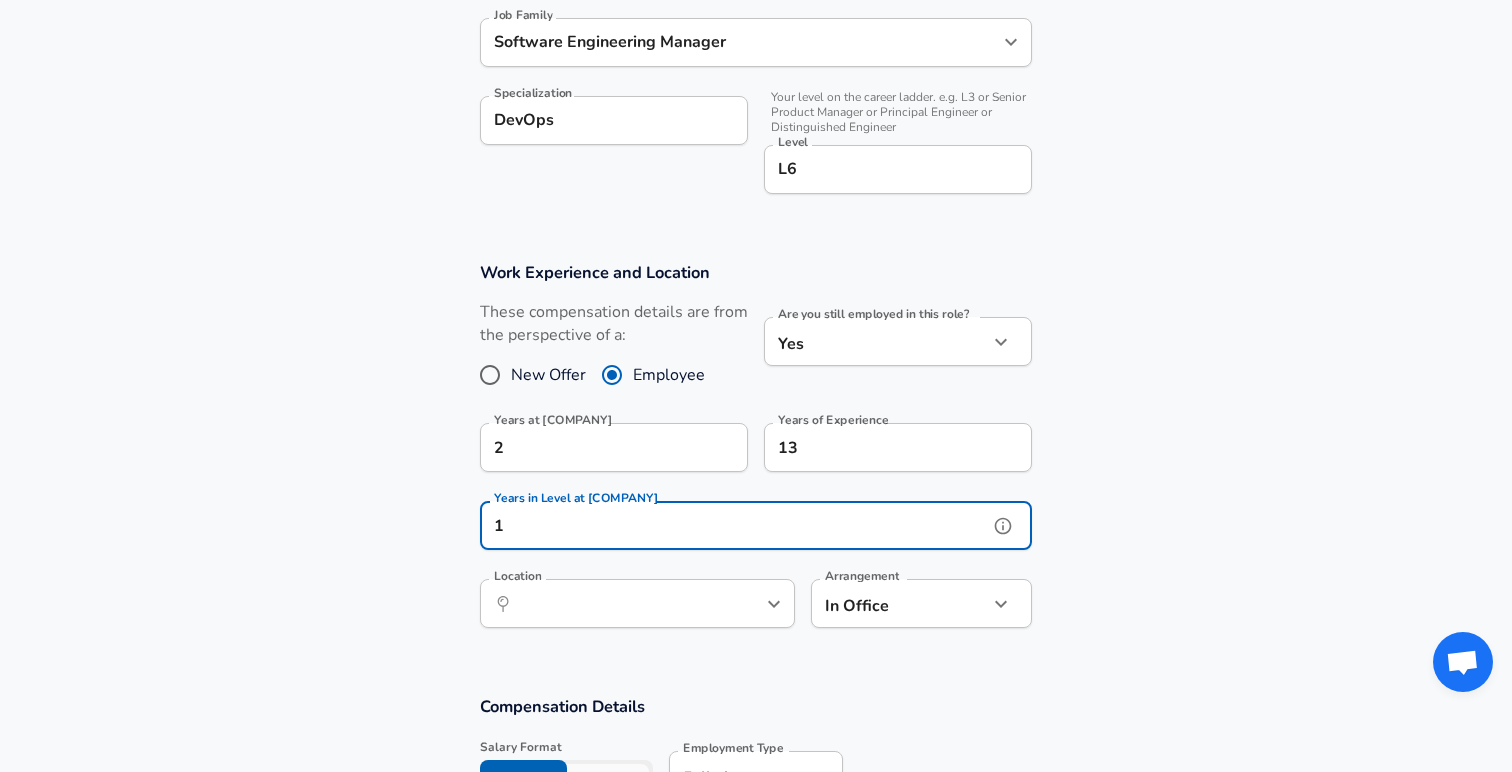 type on "1" 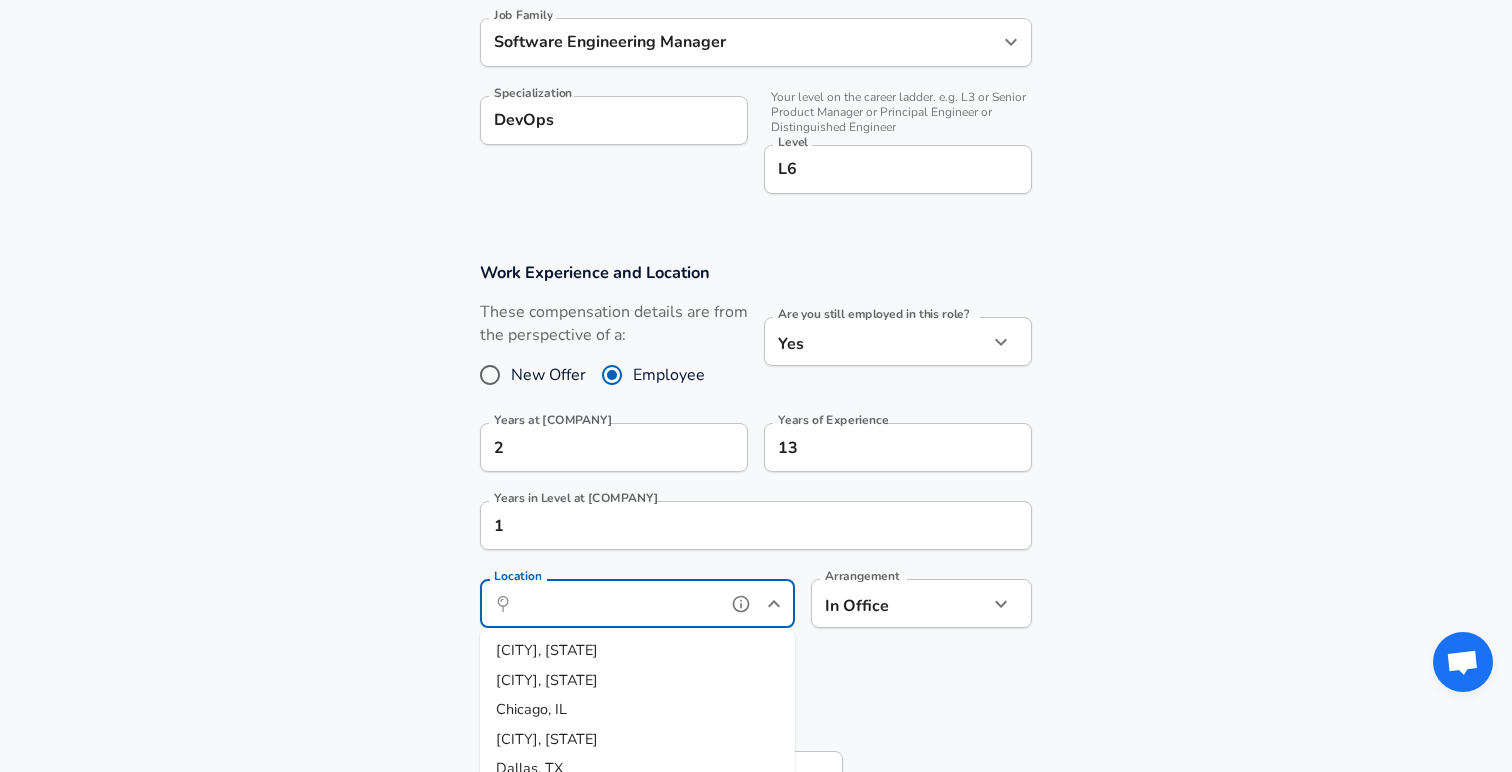 click on "Location" at bounding box center (615, 603) 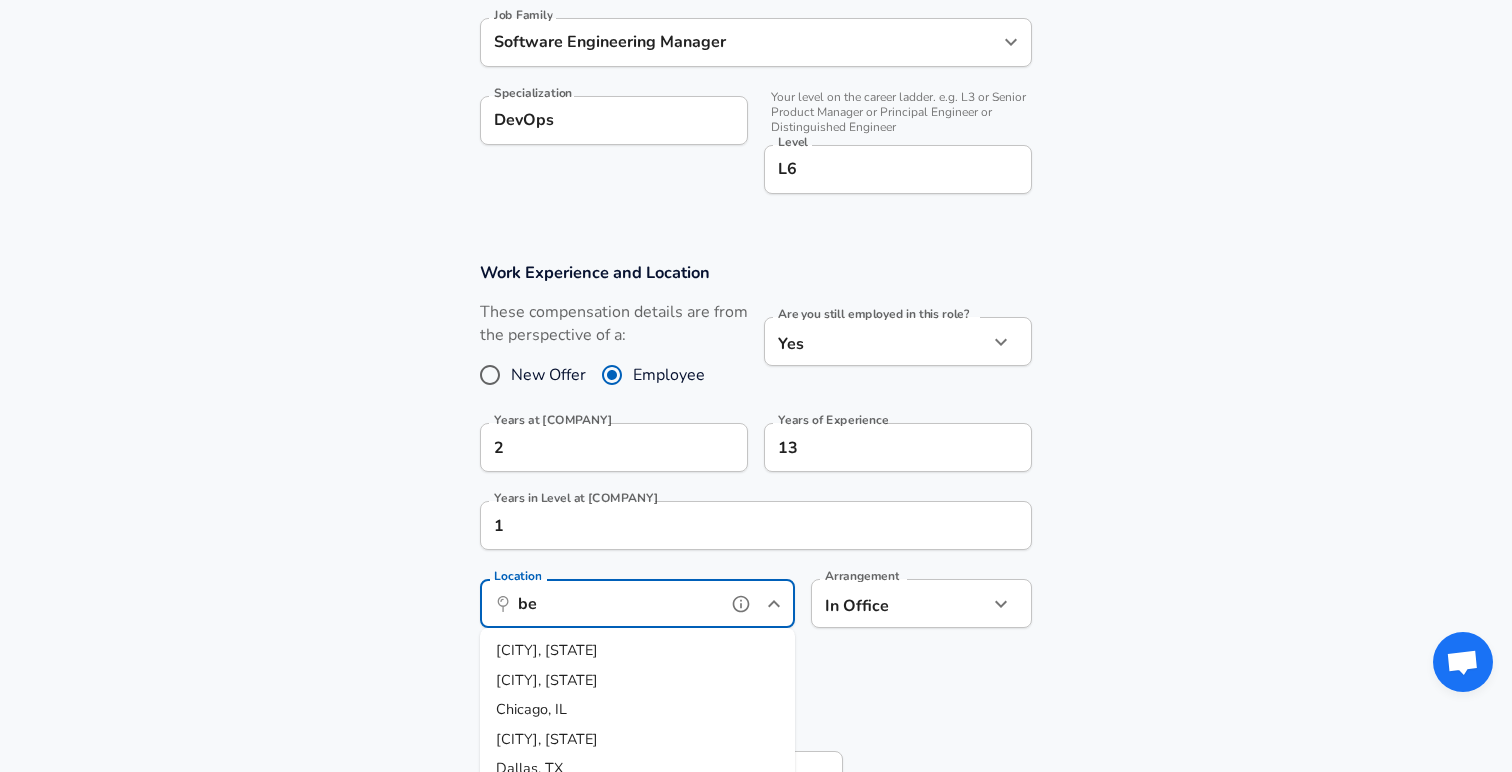 type on "ben" 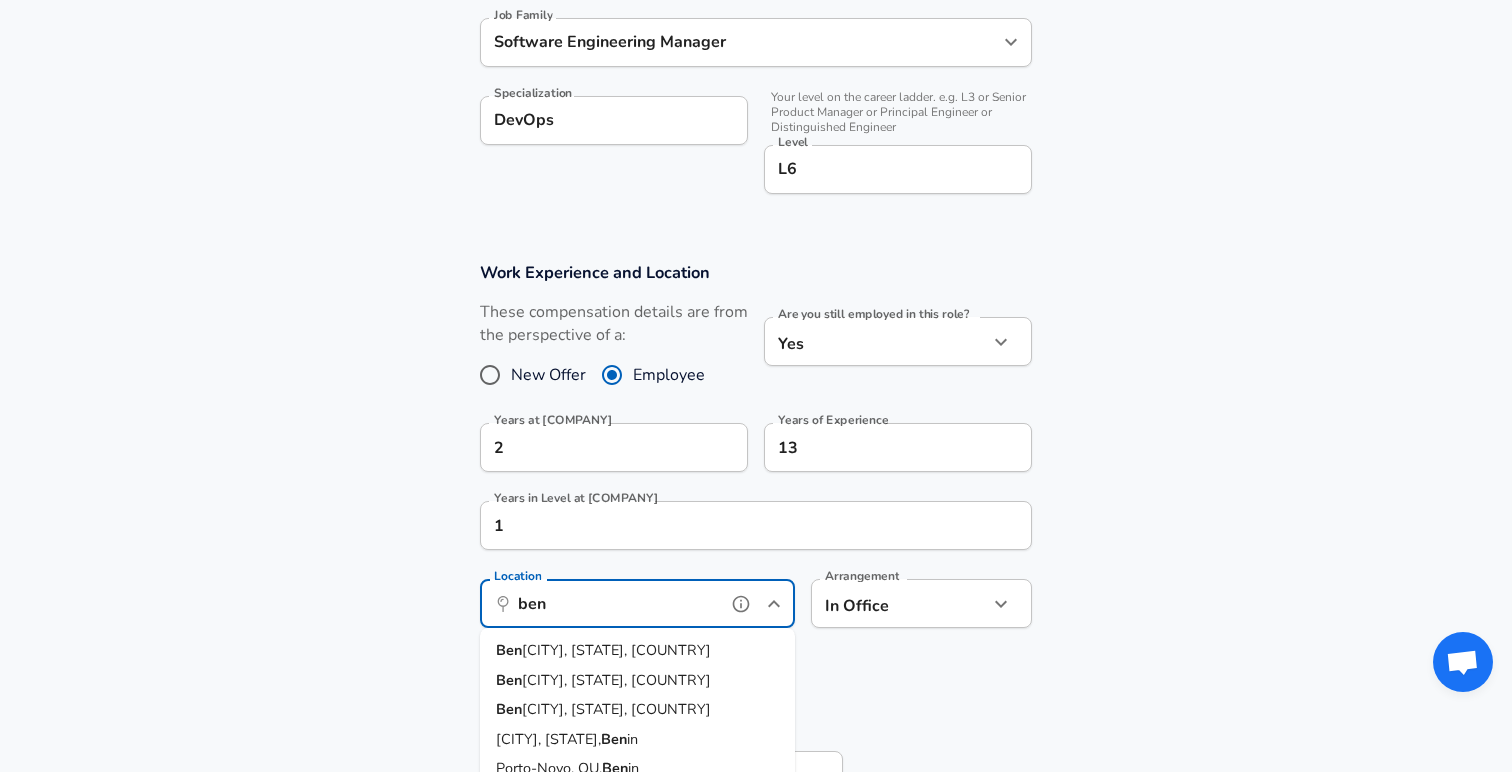 click on "[CITY], [STATE], [COUNTRY]" at bounding box center [616, 650] 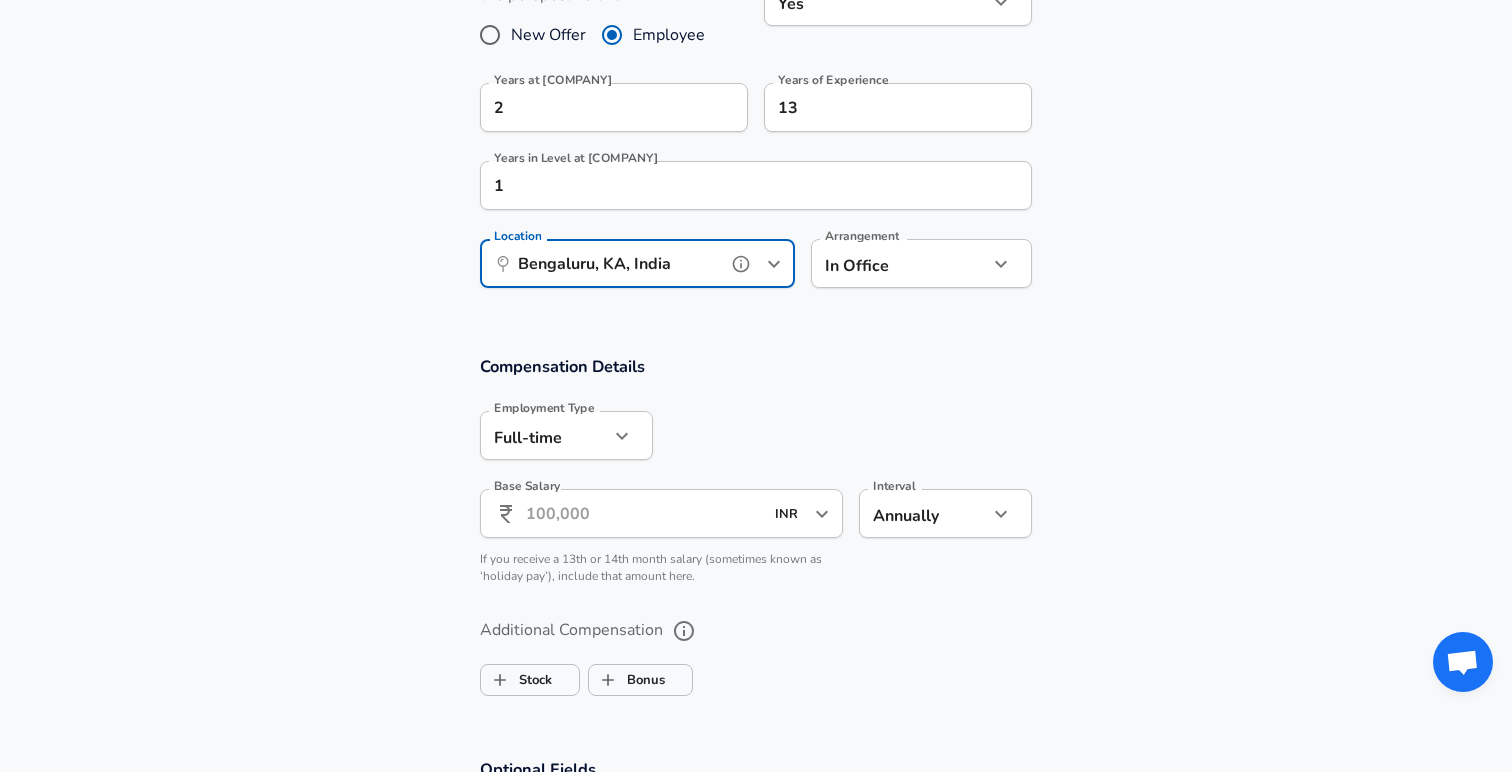 scroll, scrollTop: 1236, scrollLeft: 0, axis: vertical 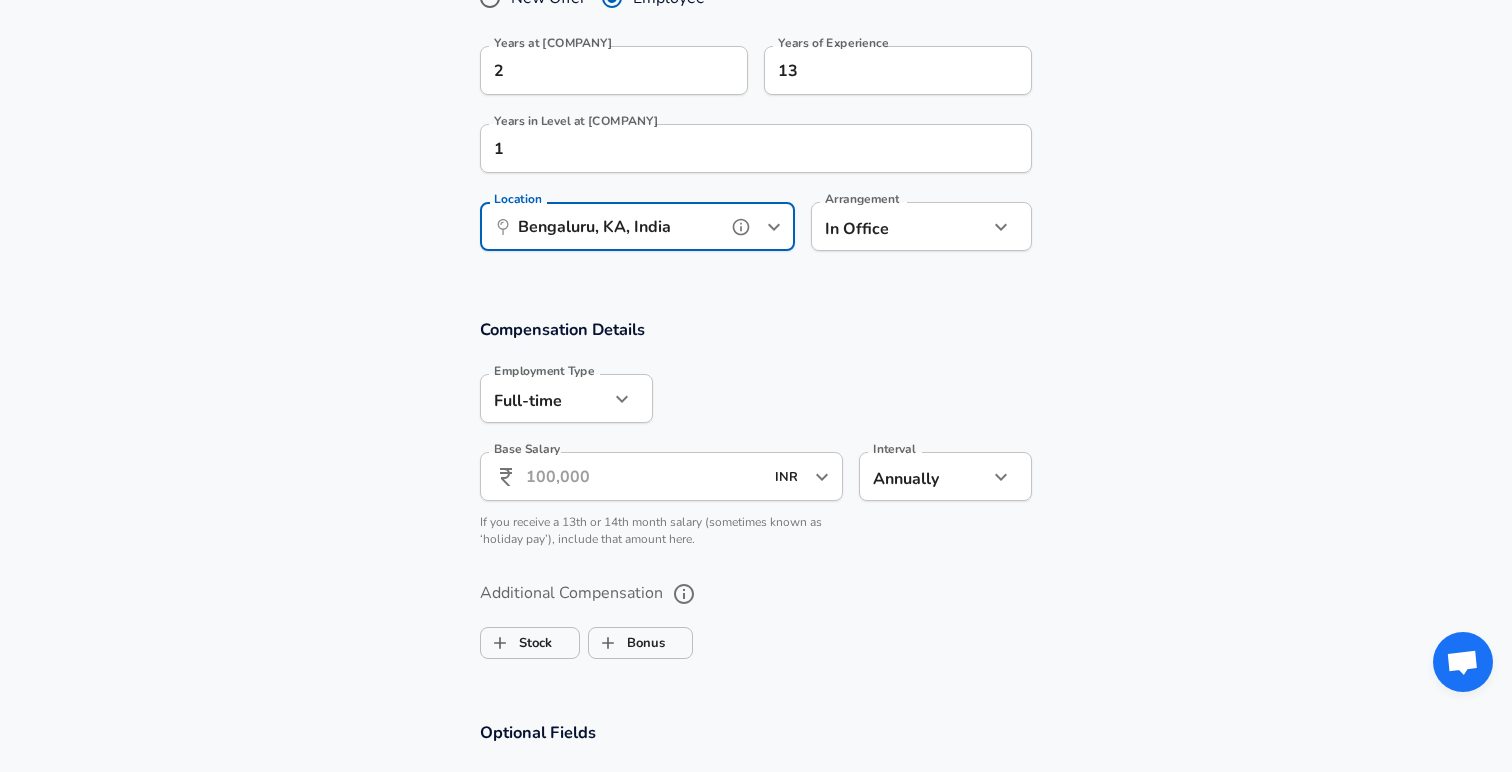 type on "Bengaluru, KA, India" 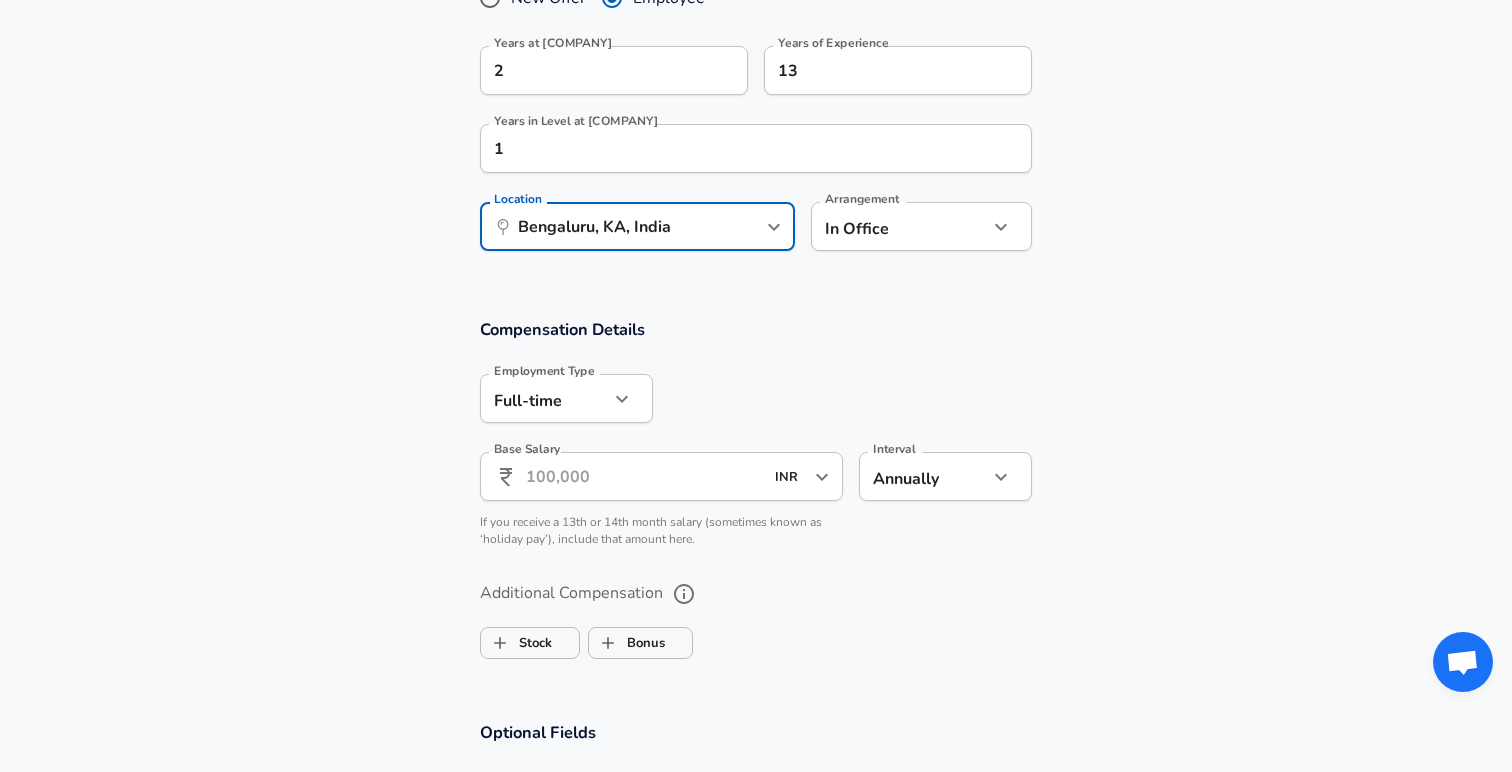 click on "Base Salary" at bounding box center (644, 476) 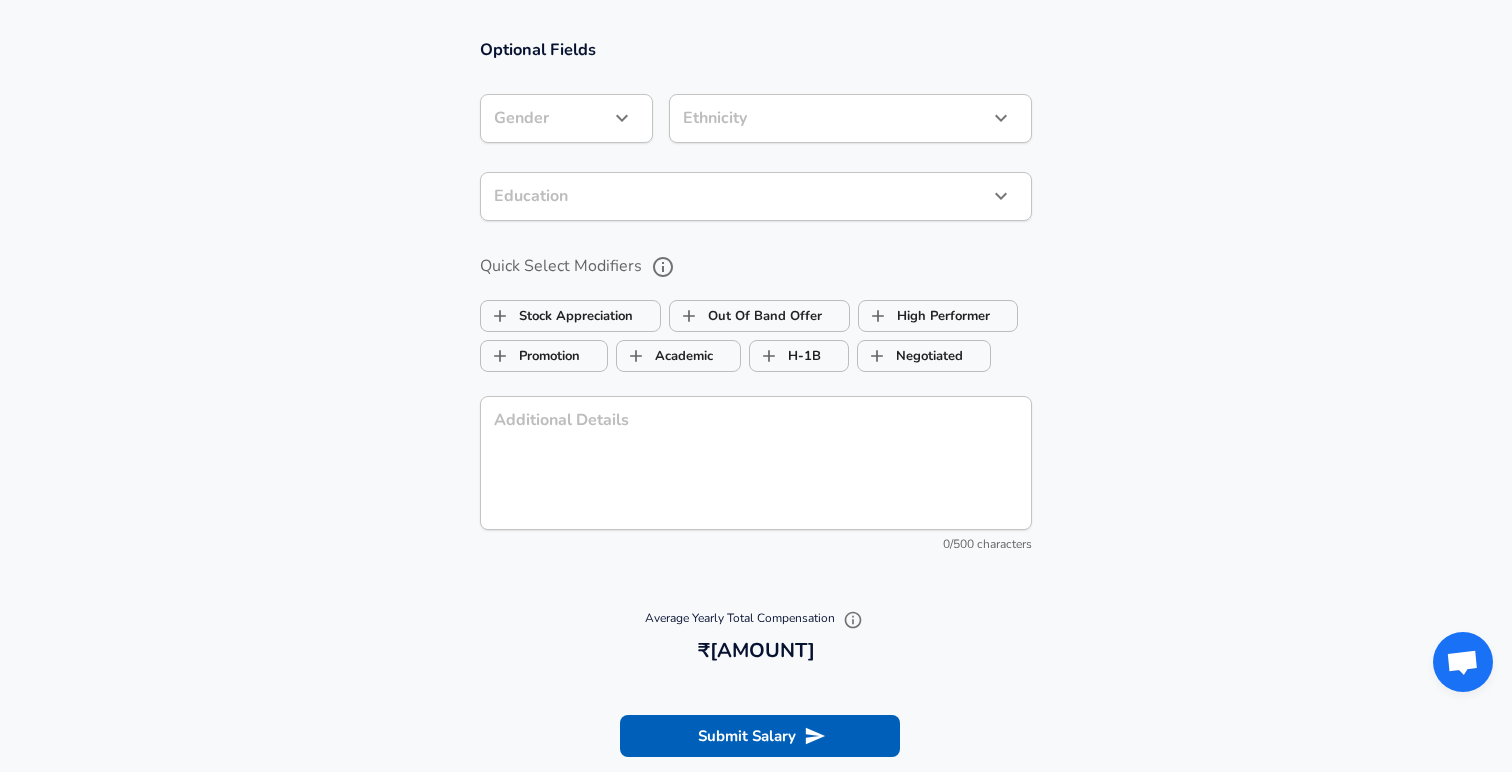 scroll, scrollTop: 1922, scrollLeft: 0, axis: vertical 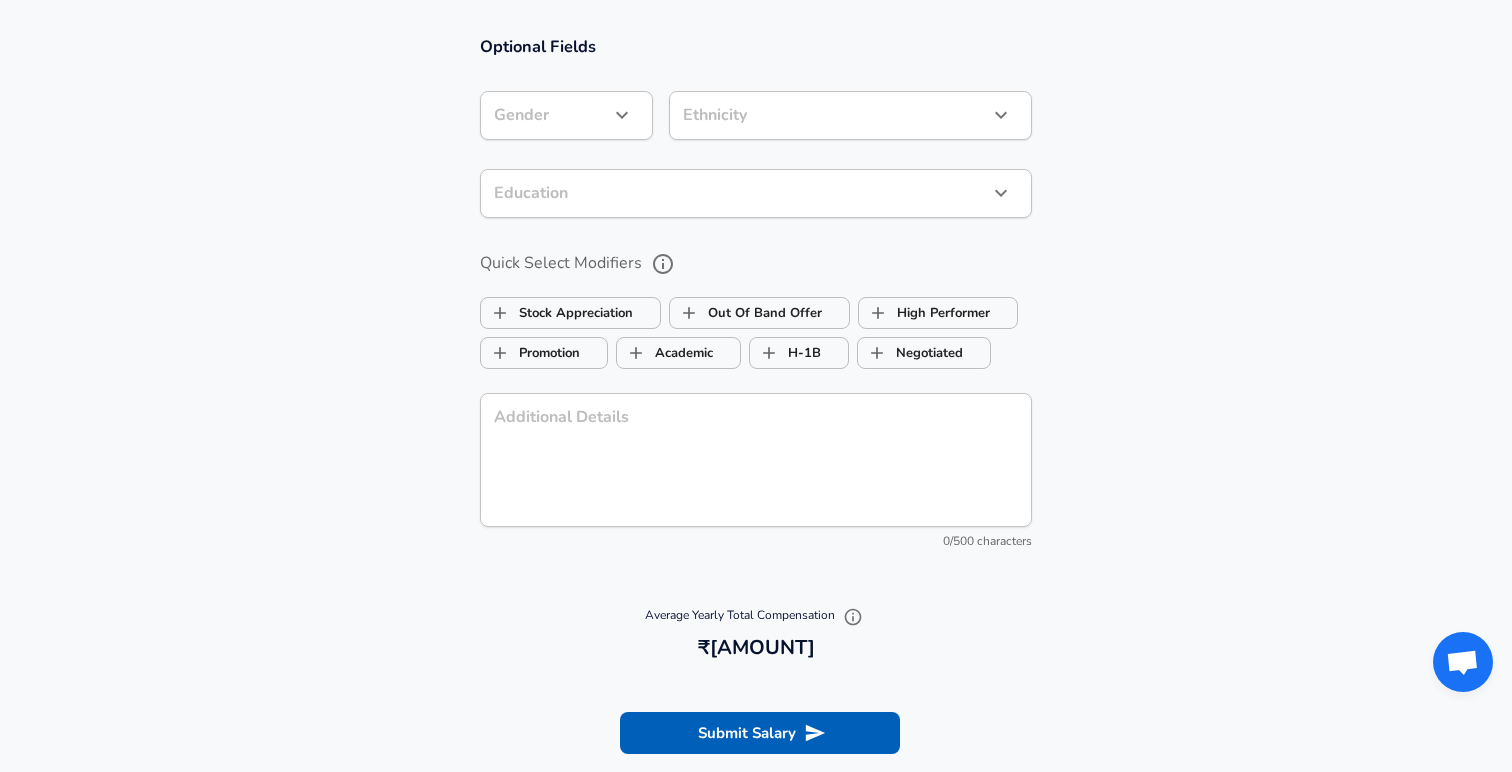 type on "75,00,000" 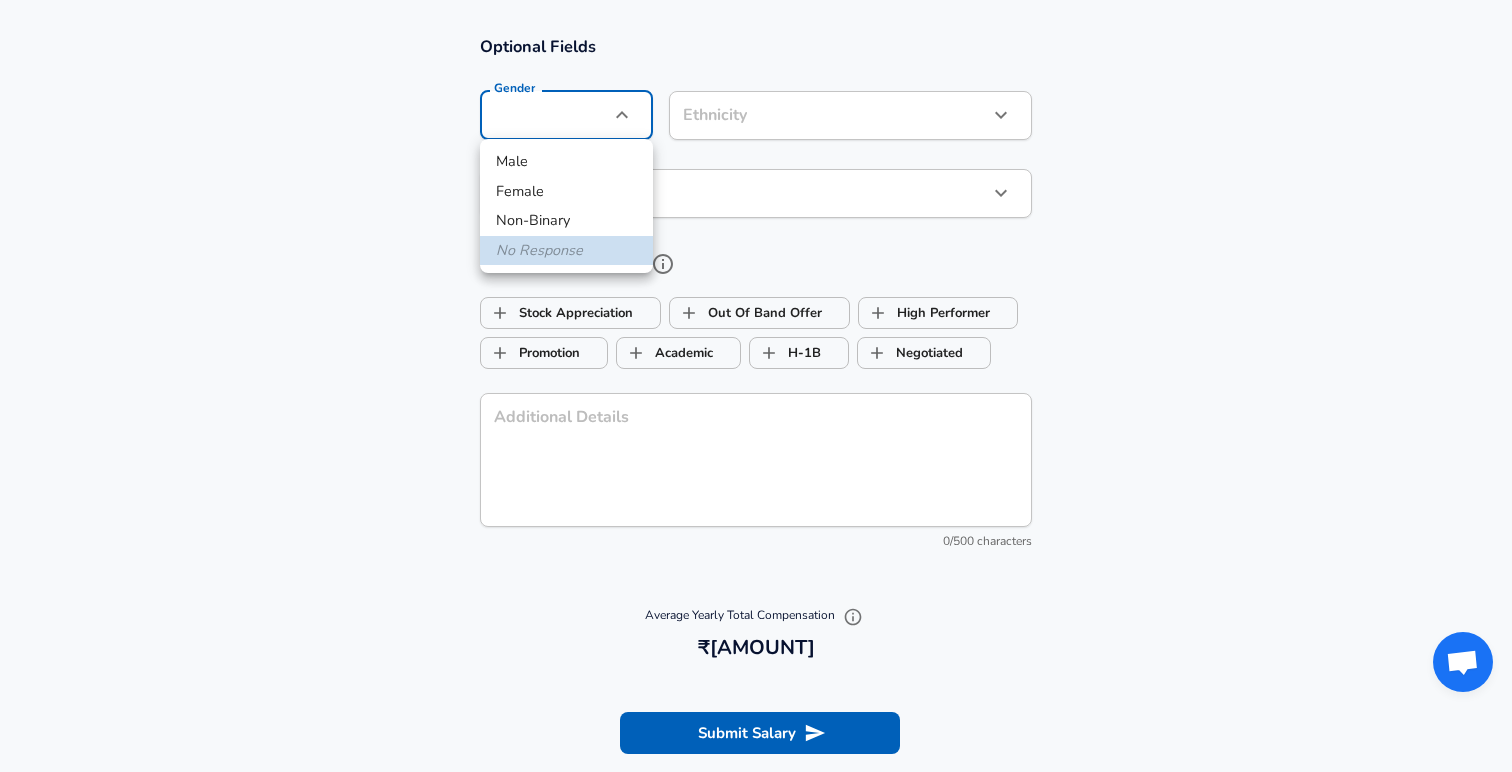 click on "Male" at bounding box center [566, 162] 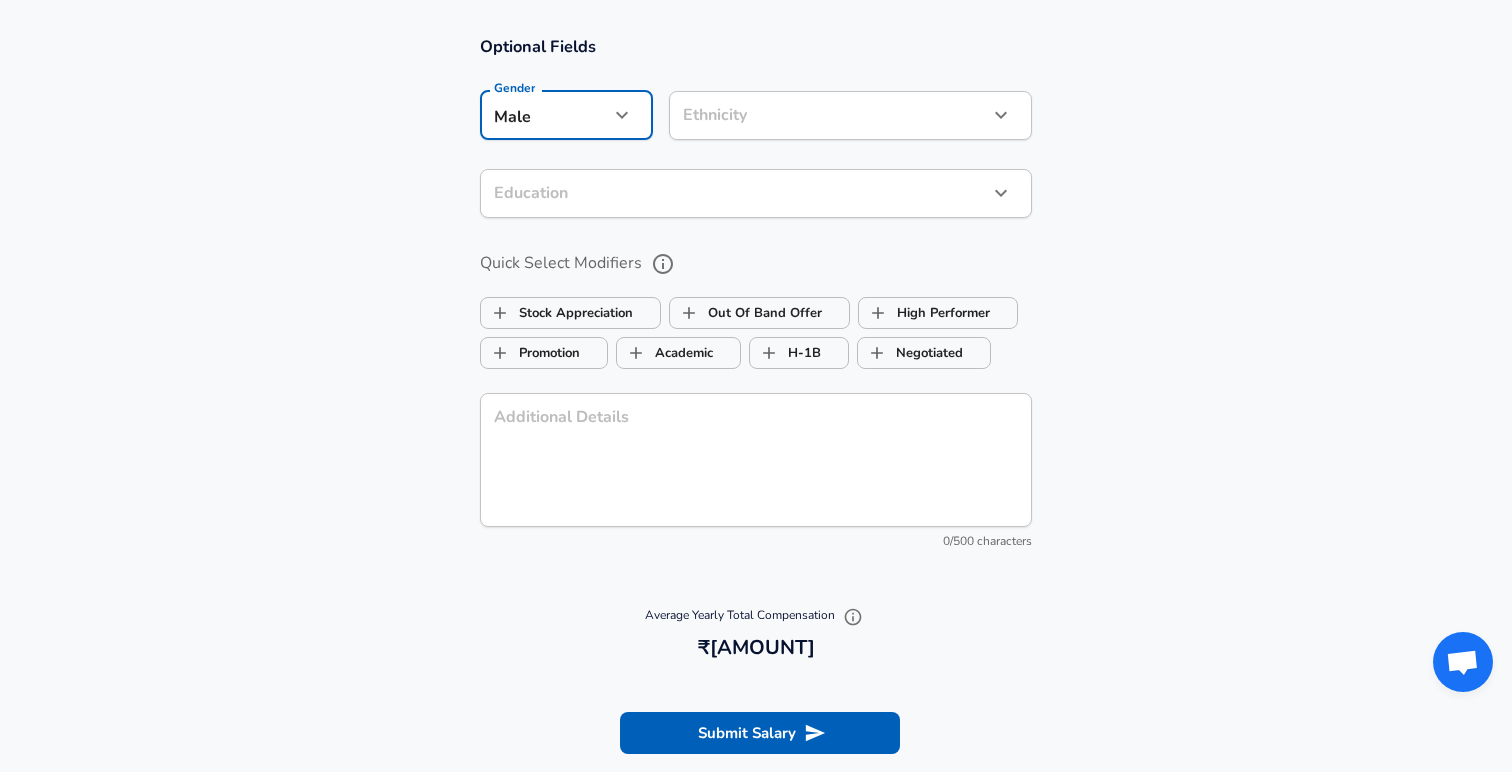 click on "Step 2 of 2 Company & Title Information Enter the company you received your offer from Company [COMPANY] Company Select the title that closest resembles your official title. This should be similar to the title that was present on your offer letter. Title Software Engineering Manager Title Job Family Software Engineering Manager Job Family Specialization DevOps Specialization Your level on the career ladder. e.g. L3 or Senior Product Manager or Principal Engineer or Distinguished Engineer Level L6 Level Work Experience and Location New Offer Employee 2" at bounding box center [756, -1536] 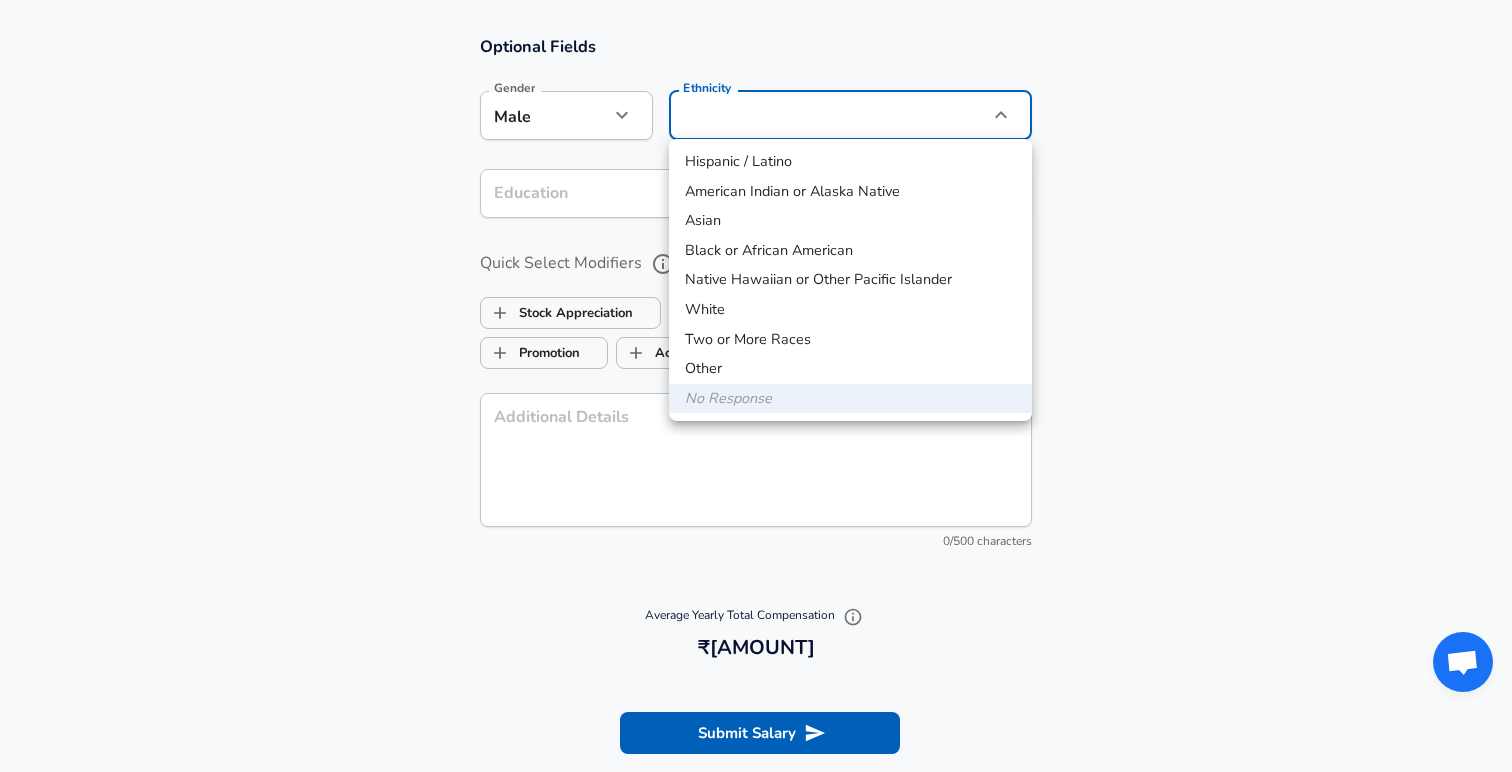 drag, startPoint x: 750, startPoint y: 193, endPoint x: 727, endPoint y: 223, distance: 37.802116 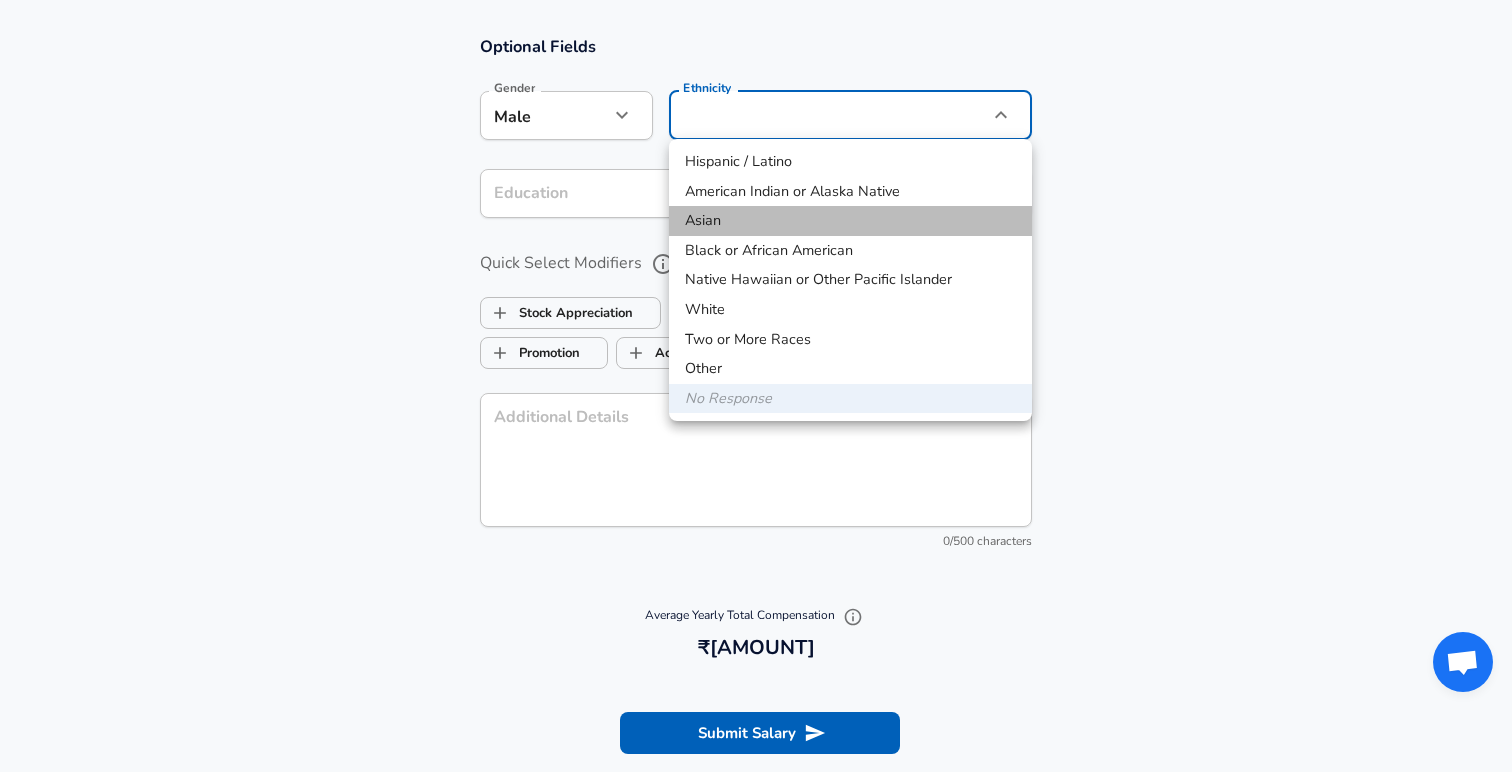 click on "Asian" at bounding box center [850, 221] 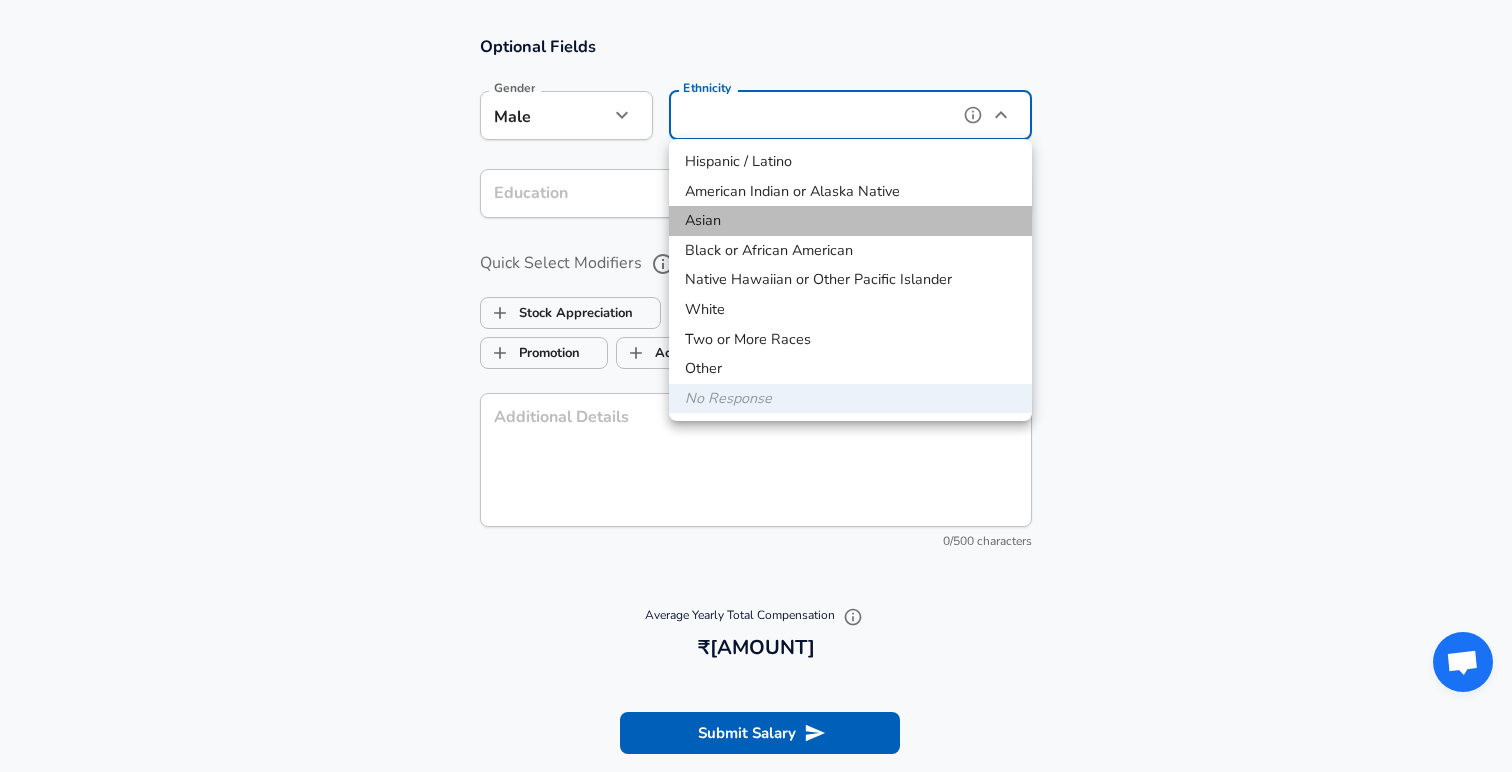 type on "Asian" 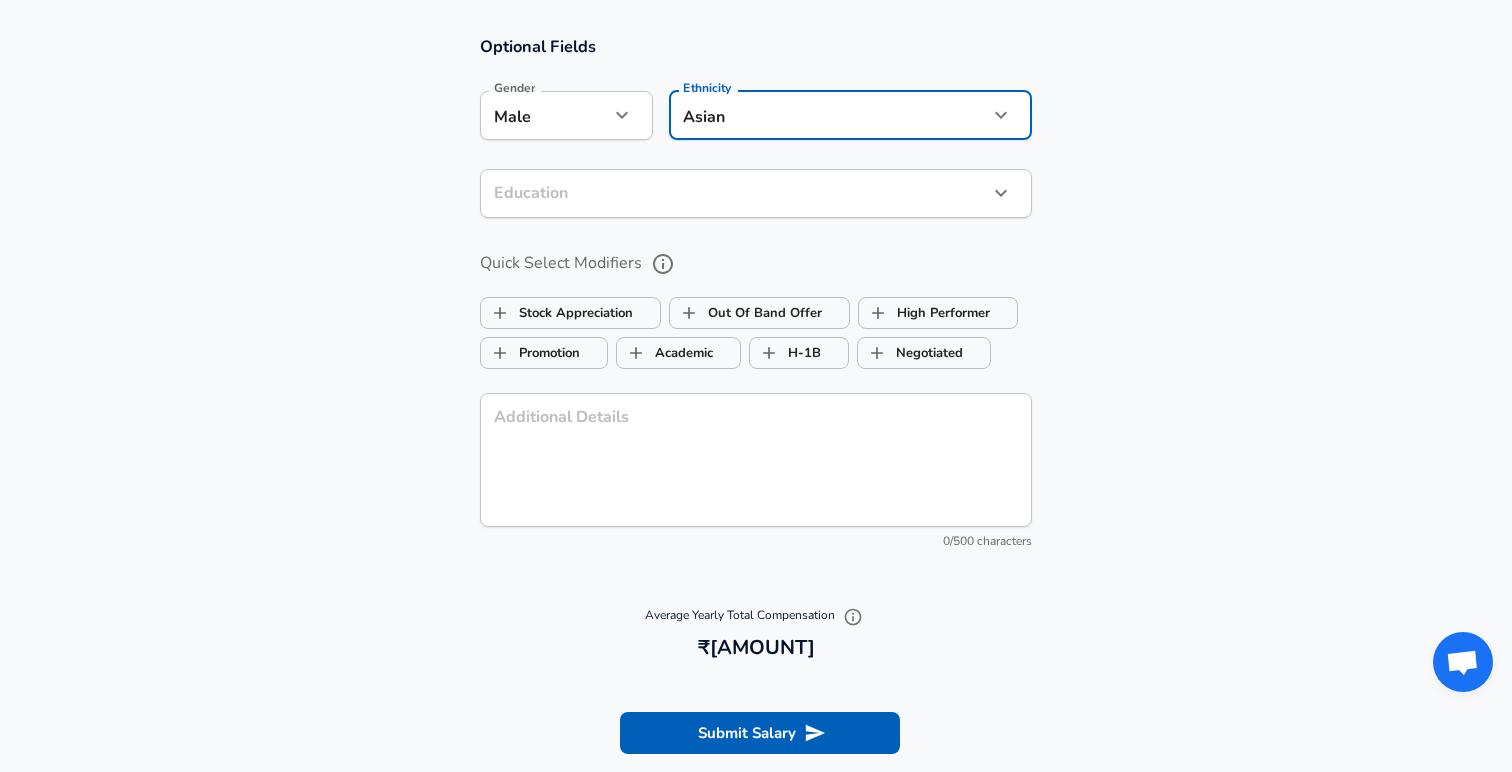 click on "Step 2 of 2 Company & Title Information Enter the company you received your offer from Company [COMPANY] Company Select the title that closest resembles your official title. This should be similar to the title that was present on your offer letter. Title Software Engineering Manager Title Job Family Software Engineering Manager Job Family Specialization DevOps Specialization Your level on the career ladder. e.g. L3 or Senior Product Manager or Principal Engineer or Distinguished Engineer Level L6 Level Work Experience and Location New Offer Employee 2" at bounding box center [756, -1536] 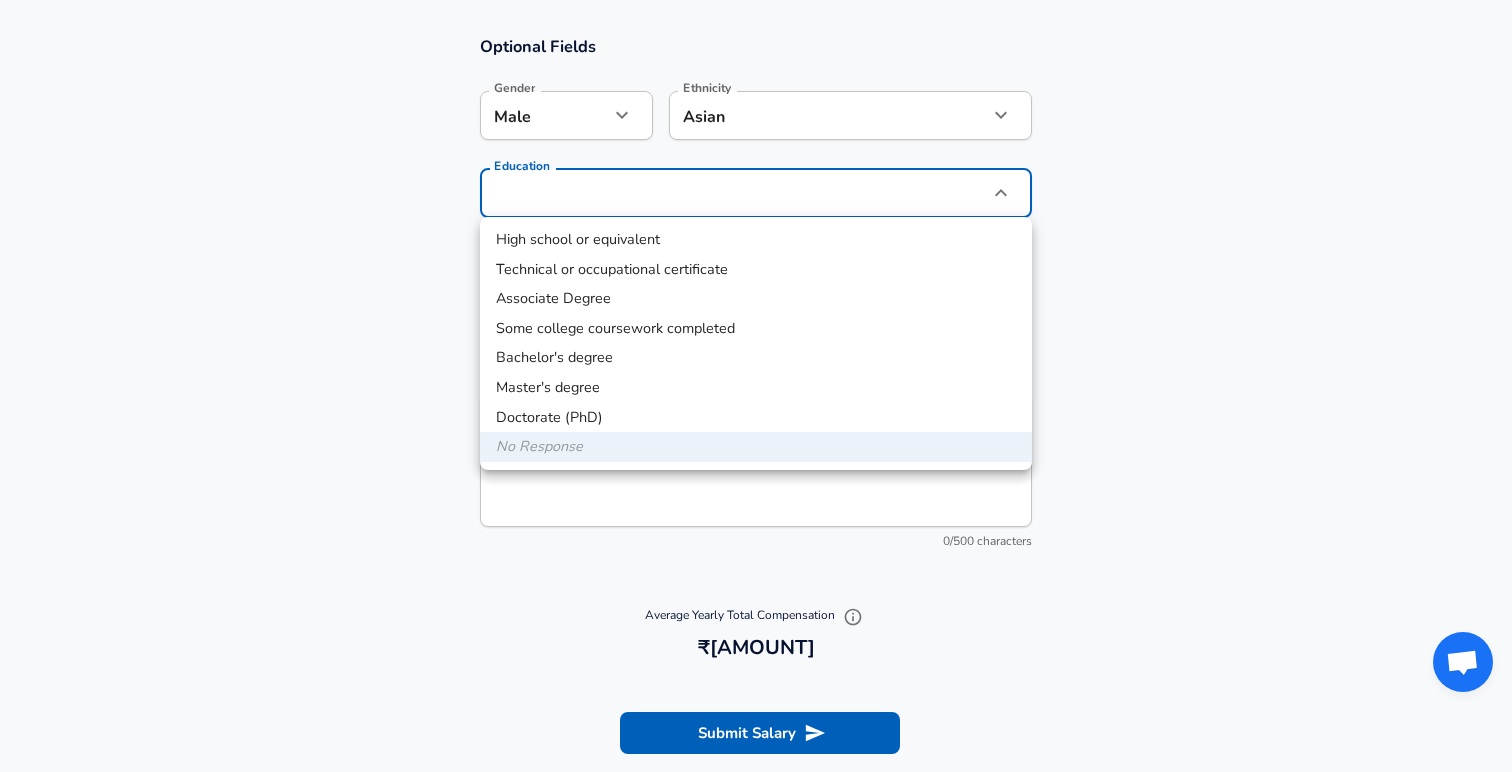 click on "Bachelor's degree" at bounding box center (756, 358) 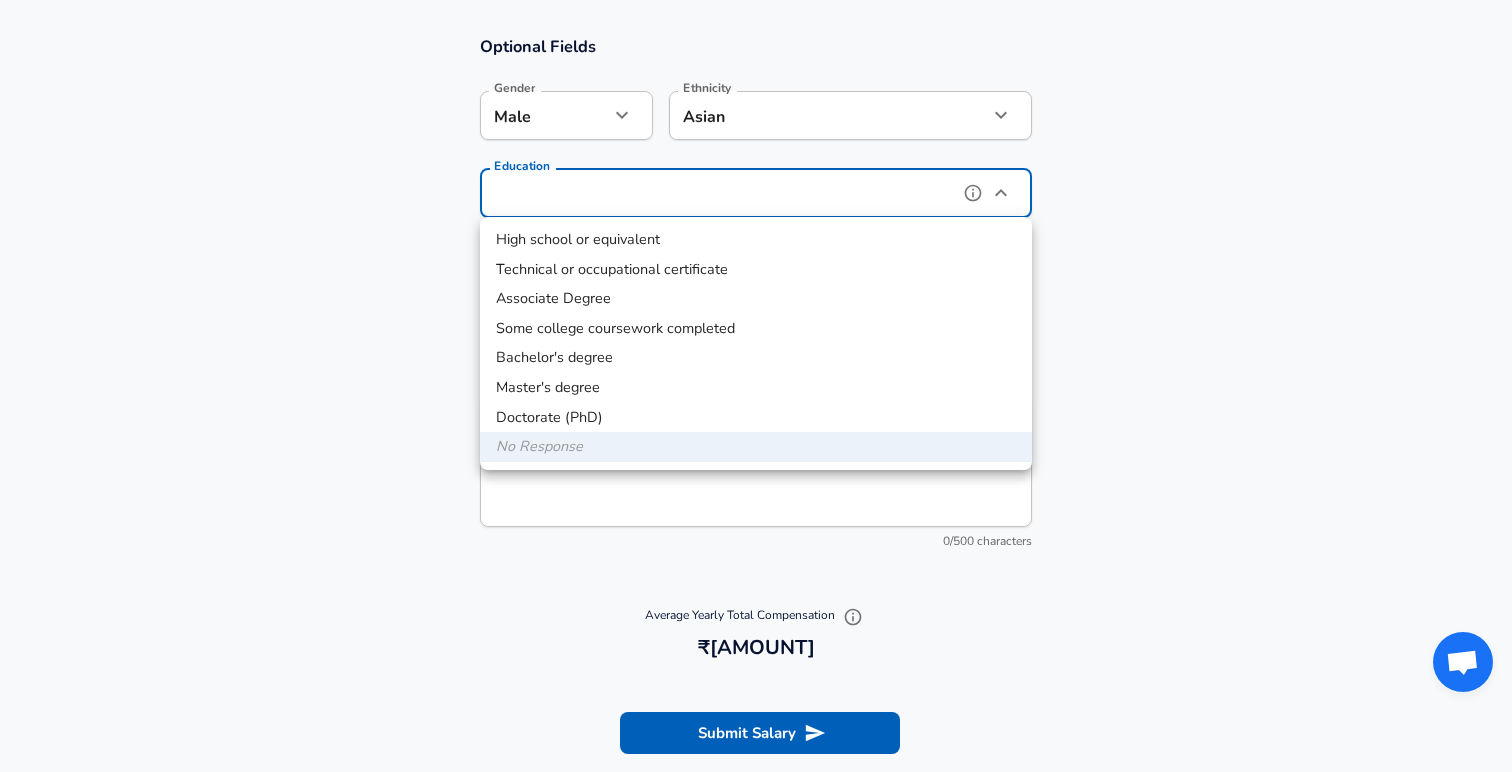 type on "Bachelors degree" 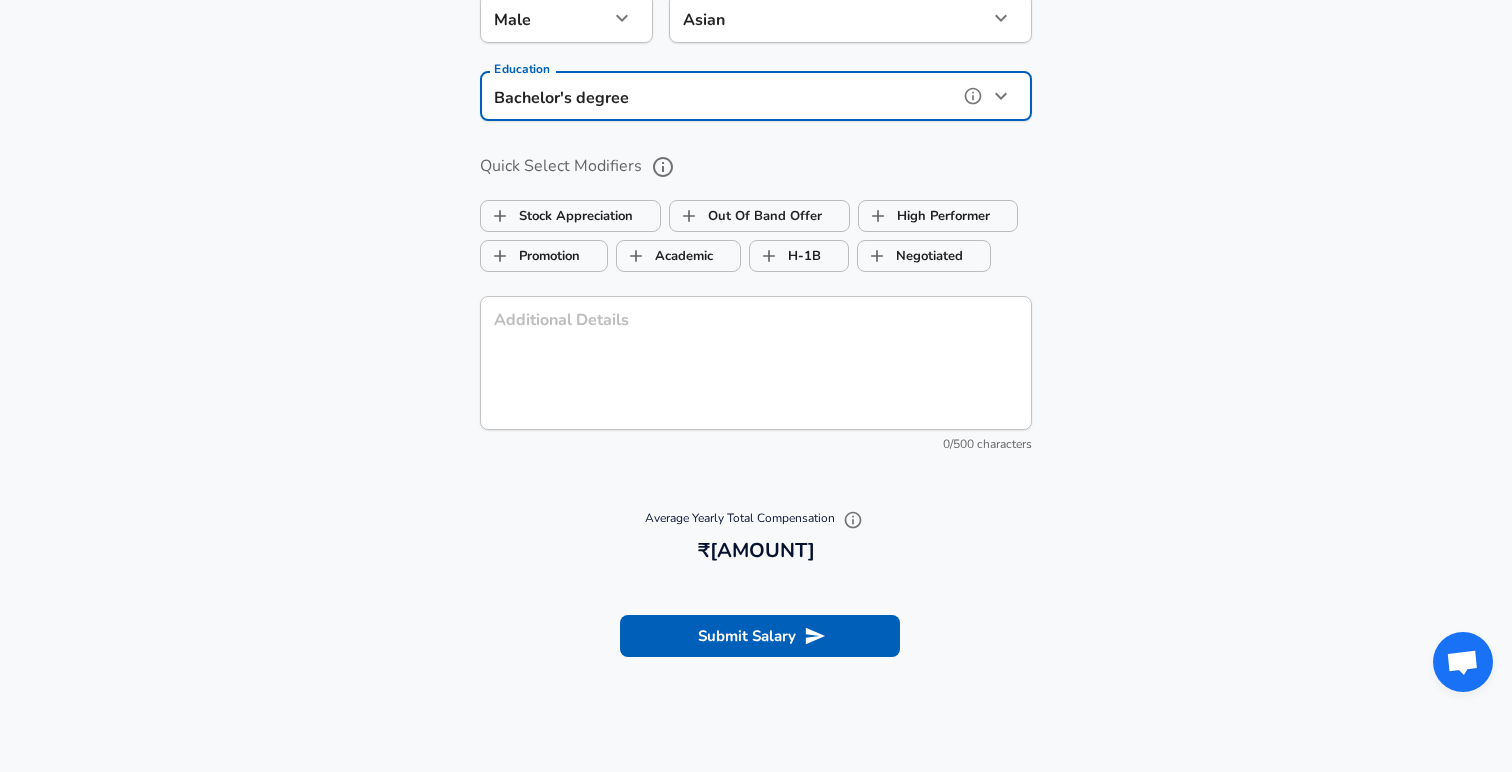 scroll, scrollTop: 2028, scrollLeft: 0, axis: vertical 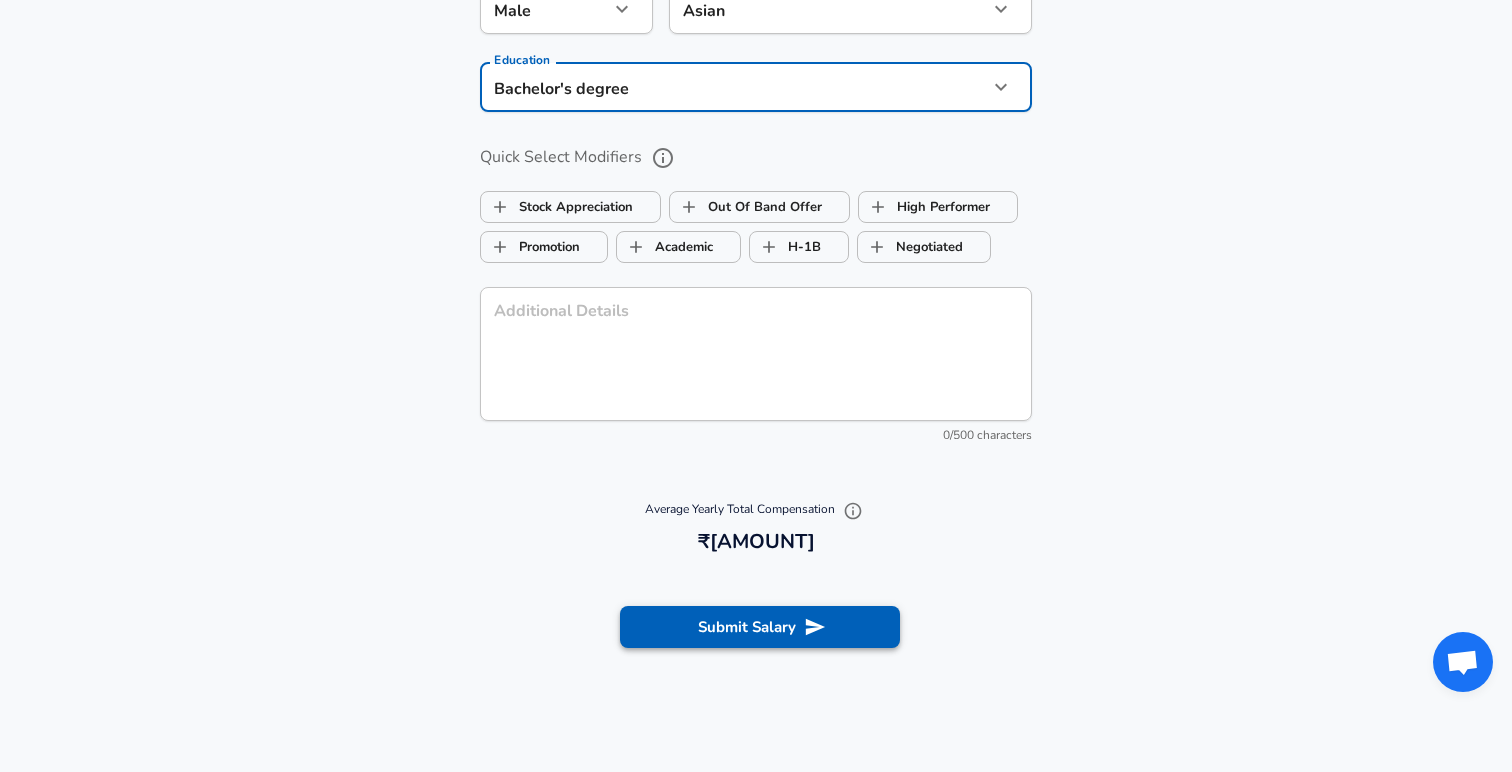 click on "Submit Salary" at bounding box center [760, 627] 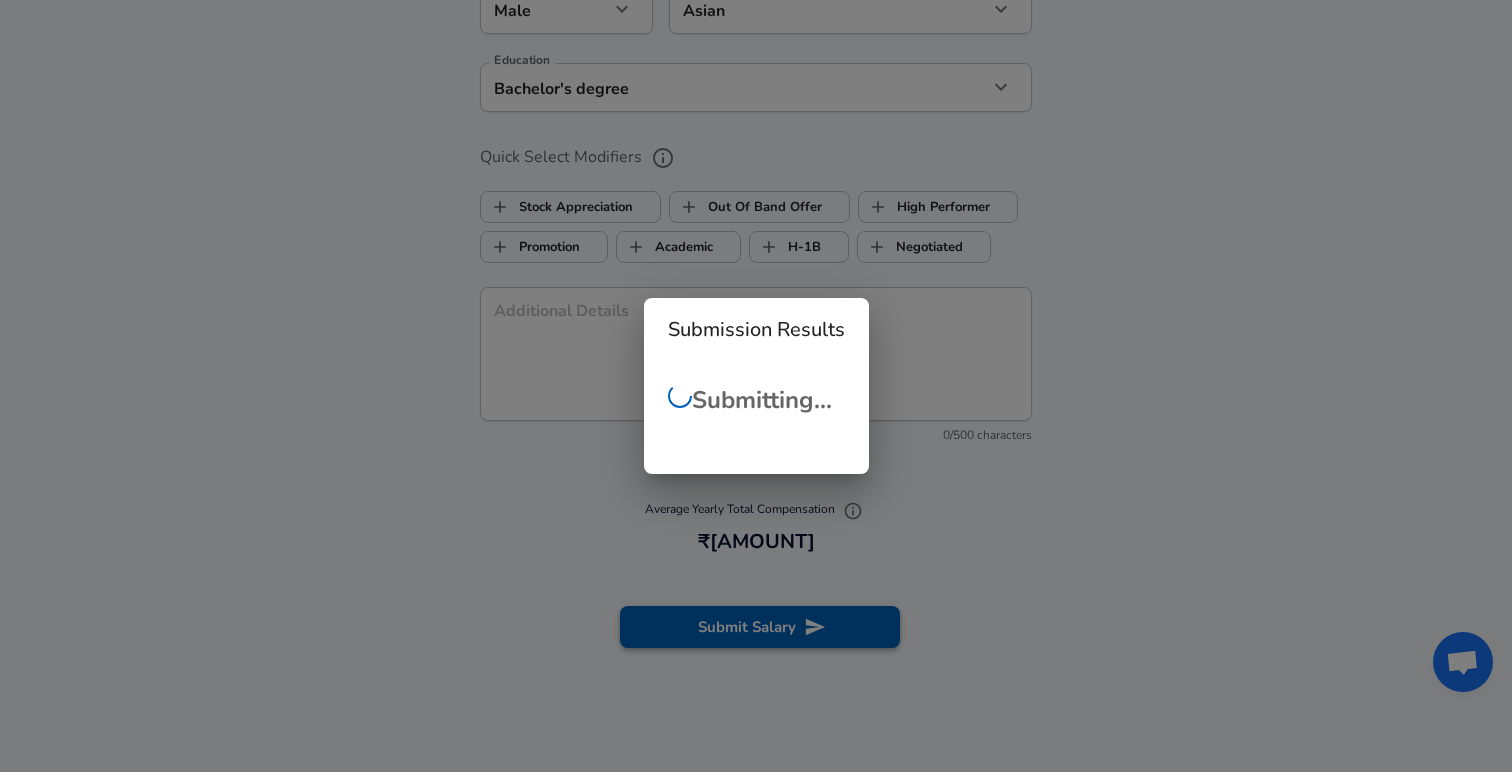 scroll, scrollTop: 33, scrollLeft: 0, axis: vertical 